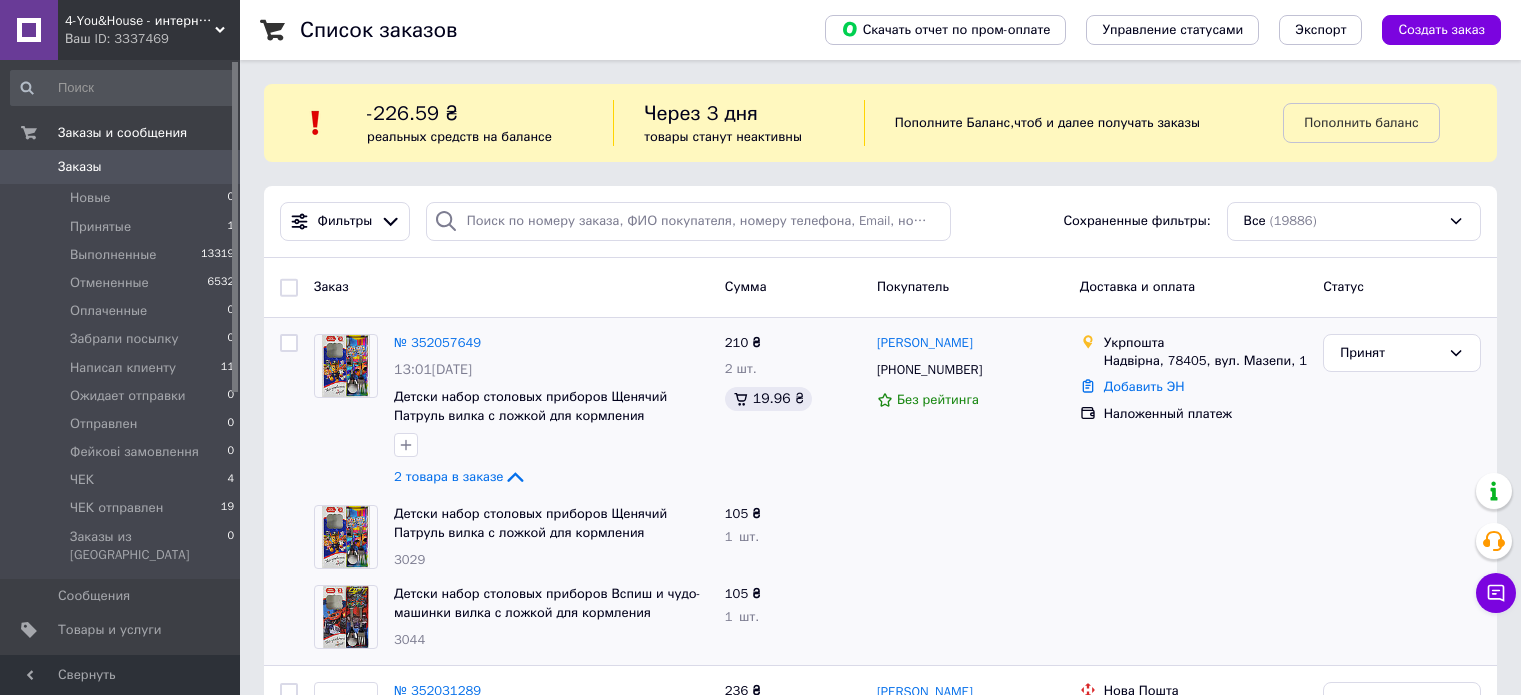 click on "Заказы" at bounding box center [121, 167] 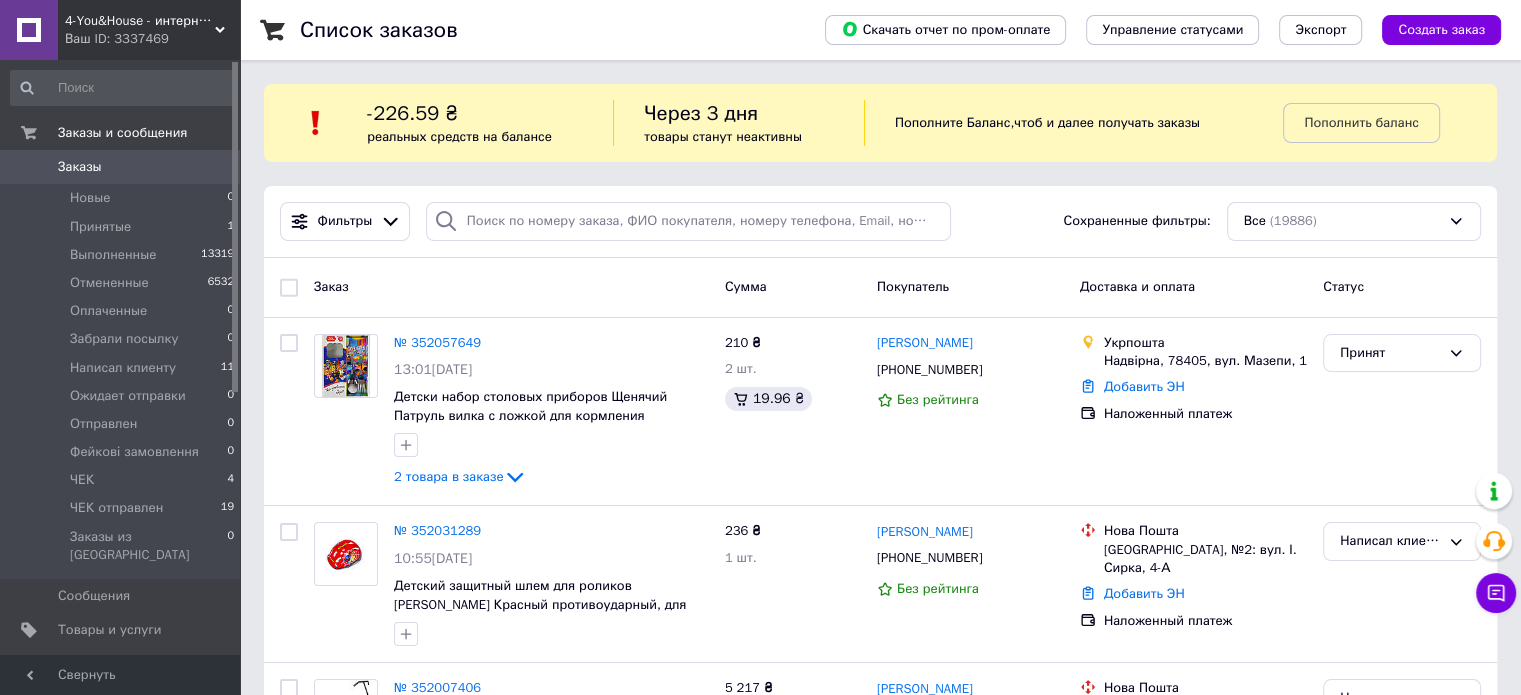 click on "Заказы 0" at bounding box center (123, 167) 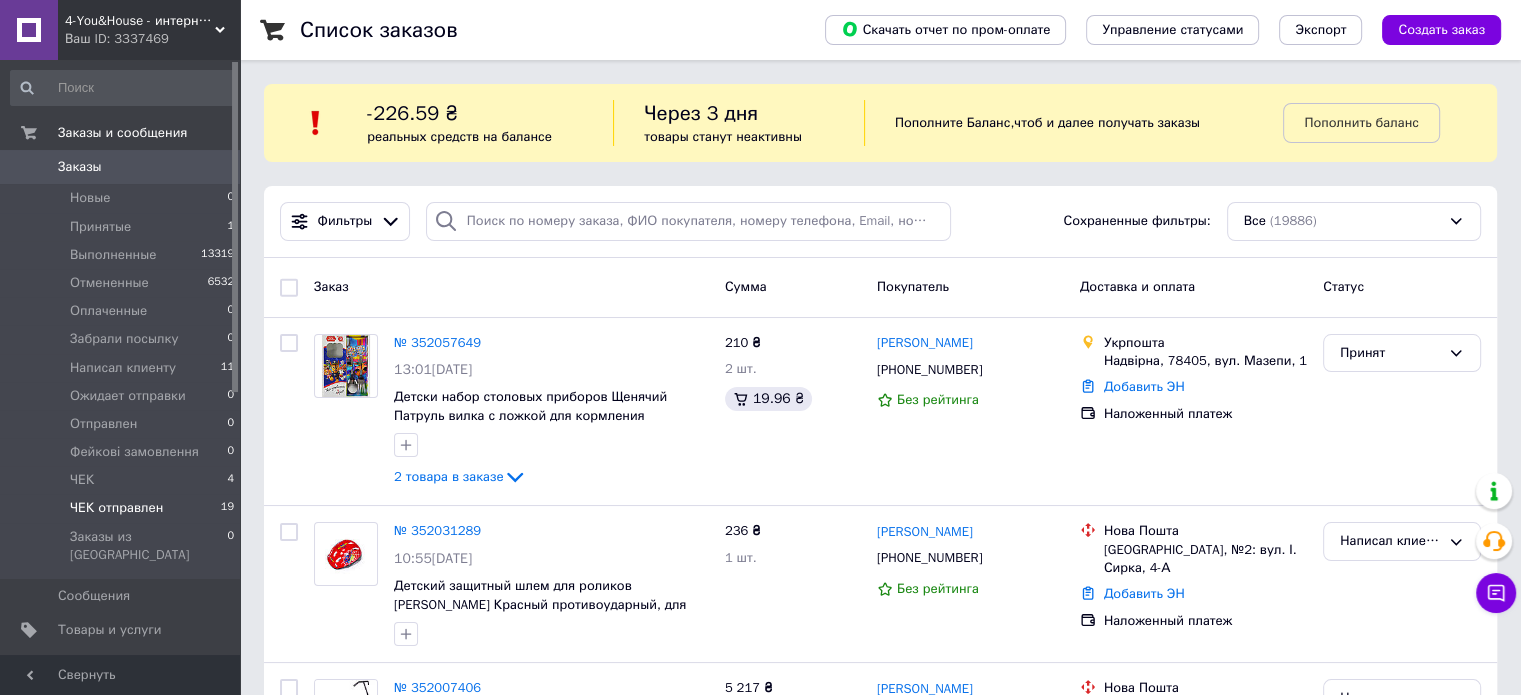 click on "ЧЕК отправлен" at bounding box center [116, 508] 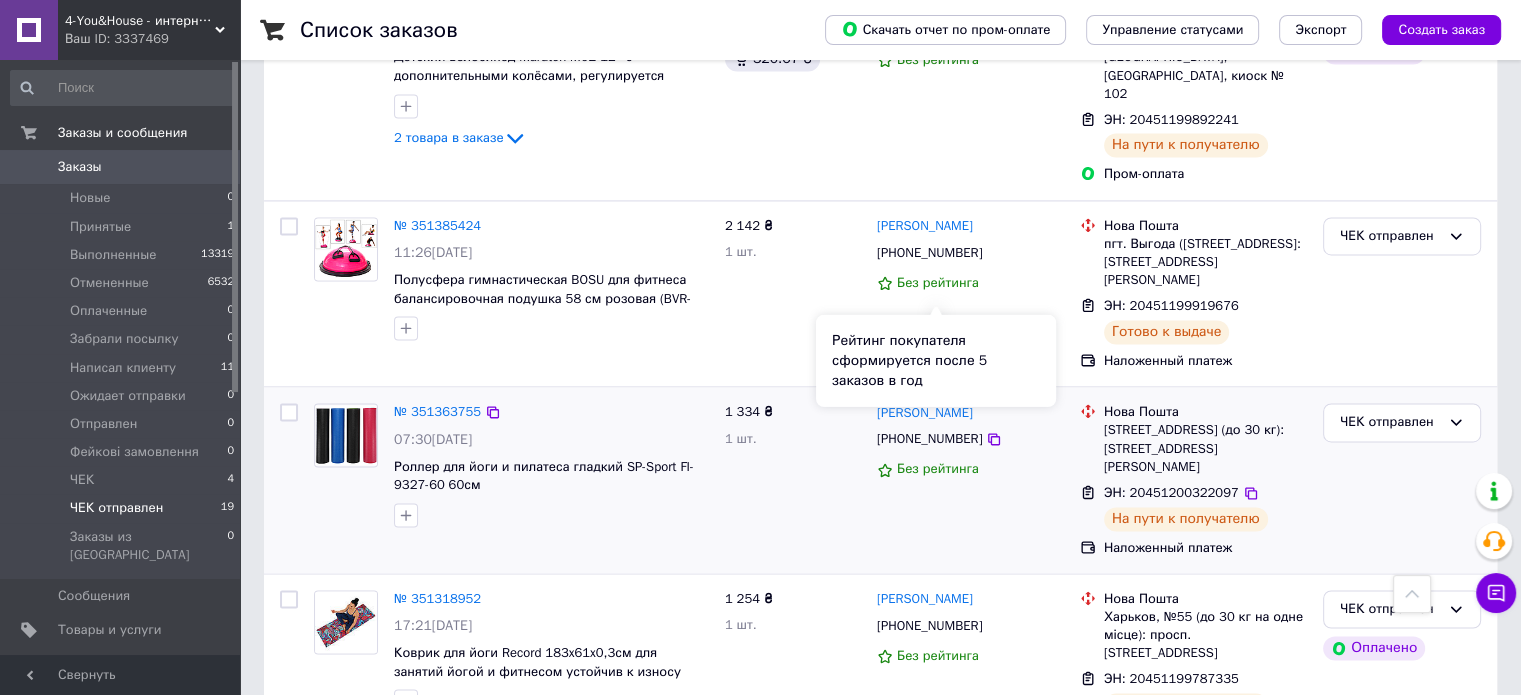 scroll, scrollTop: 3268, scrollLeft: 0, axis: vertical 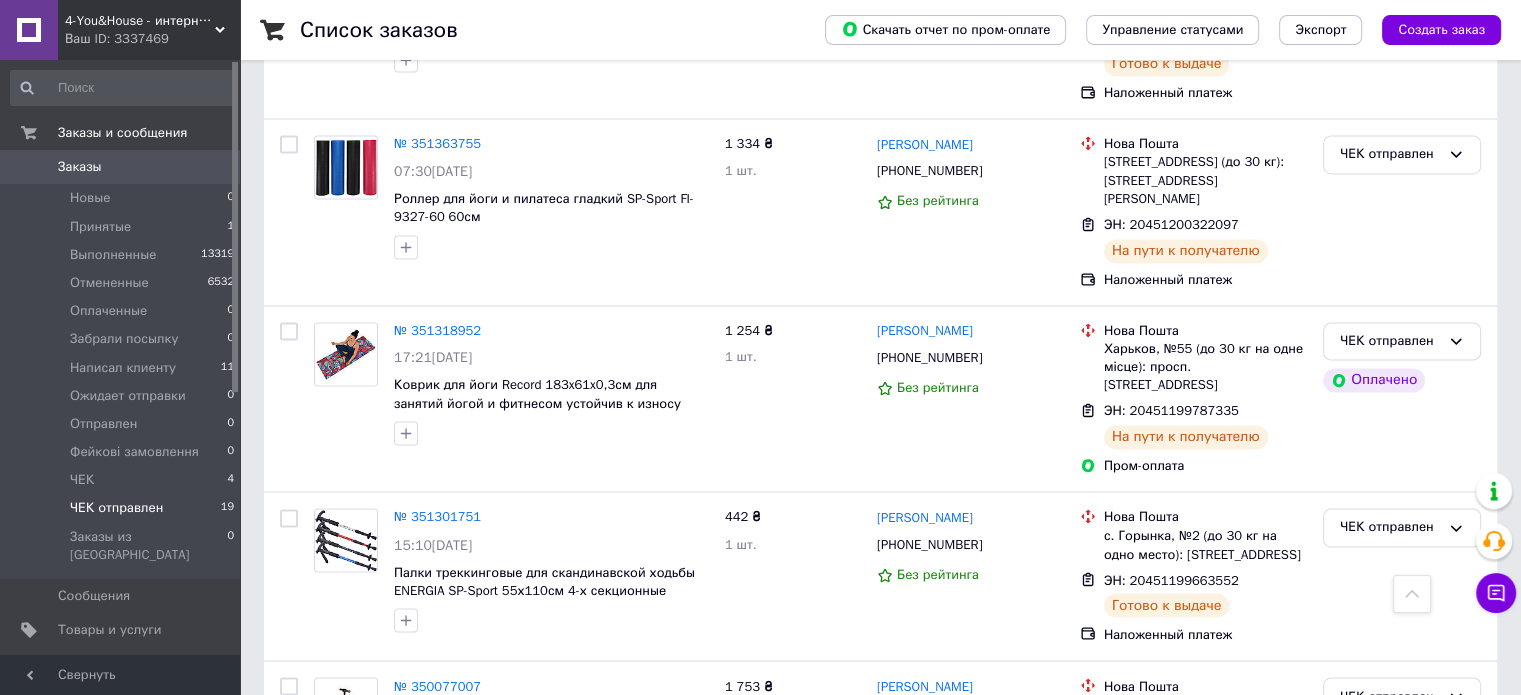 click on "Заказы" at bounding box center [121, 167] 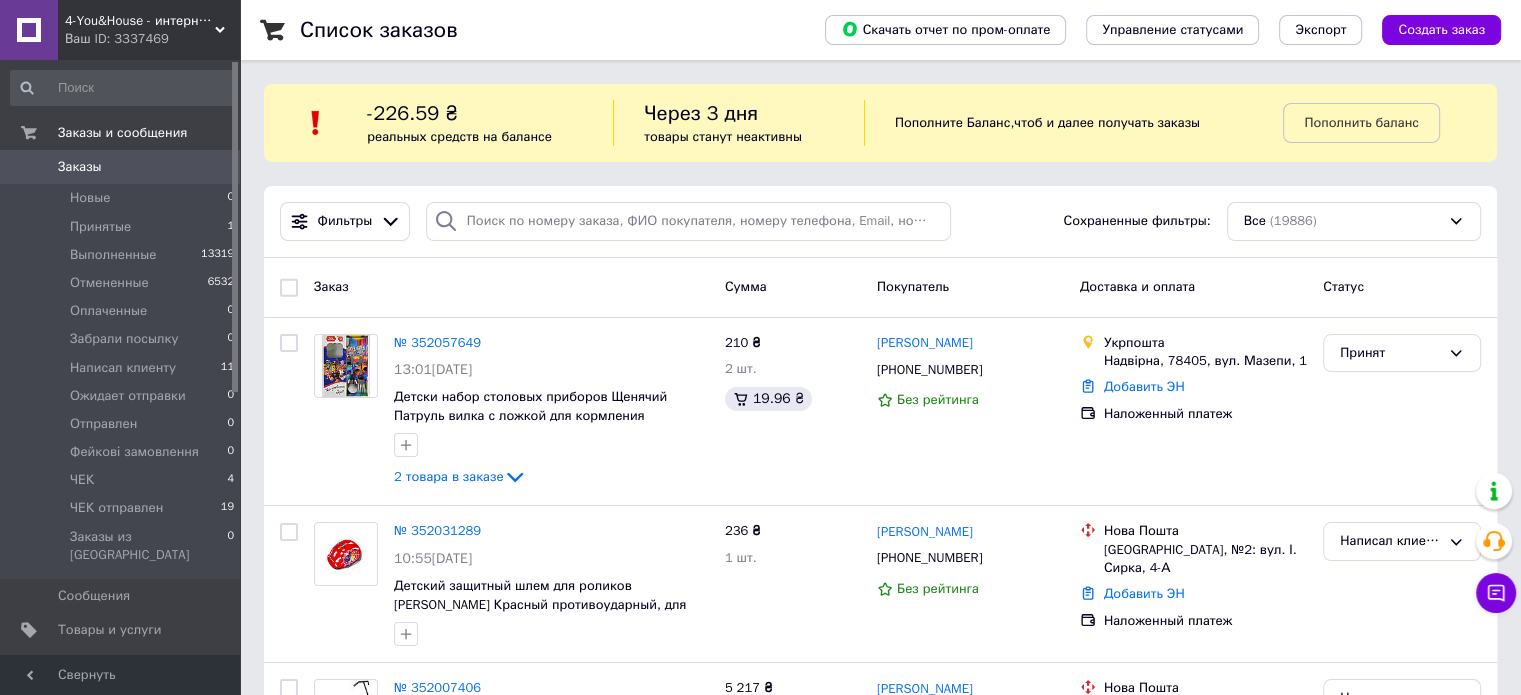 click on "Заказы" at bounding box center [121, 167] 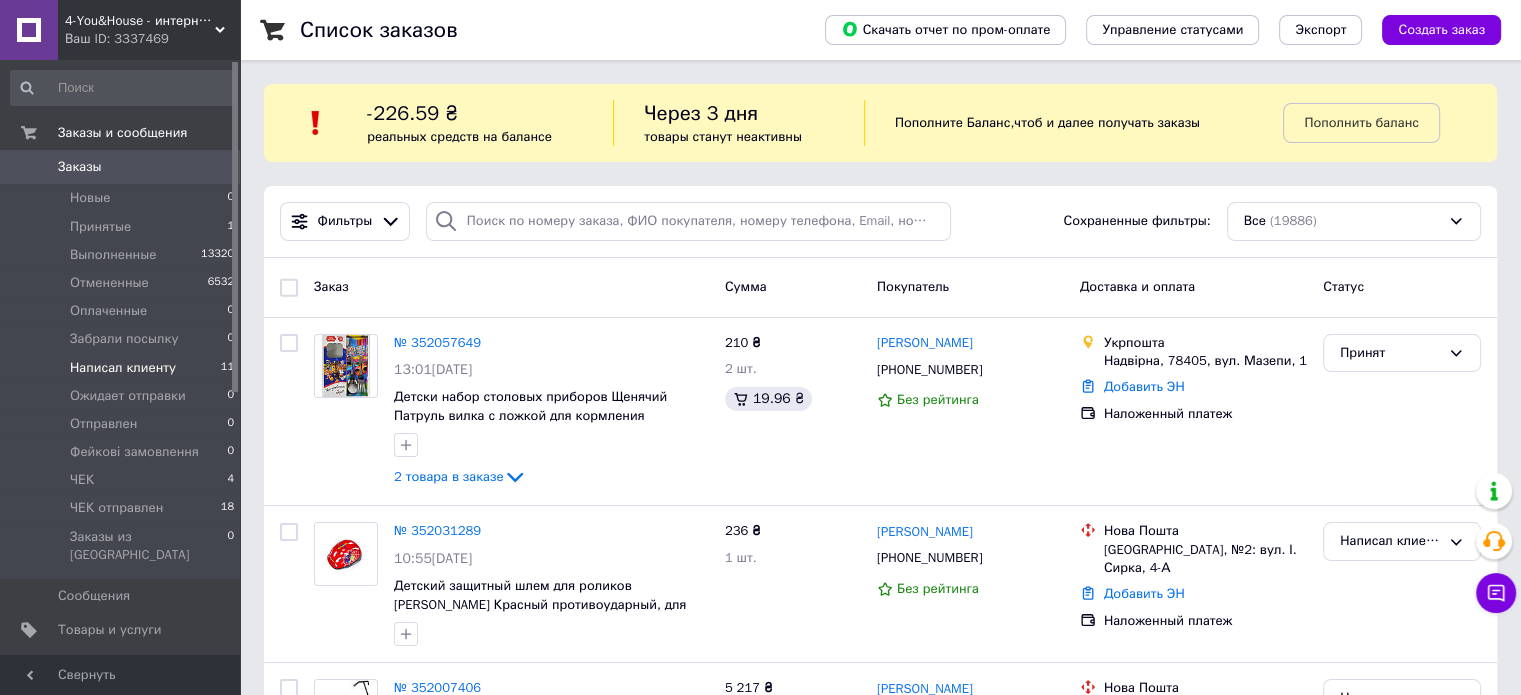 click on "Написал клиенту" at bounding box center [123, 368] 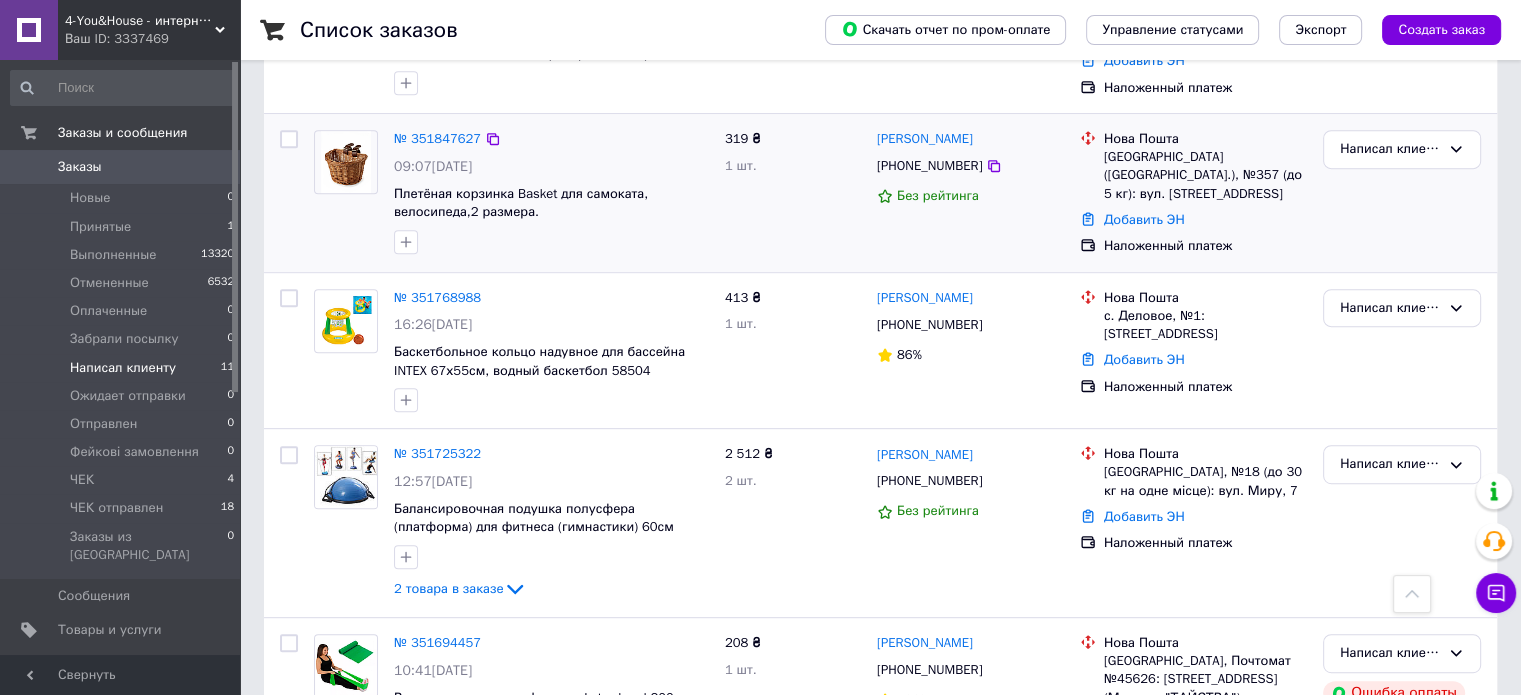 scroll, scrollTop: 1100, scrollLeft: 0, axis: vertical 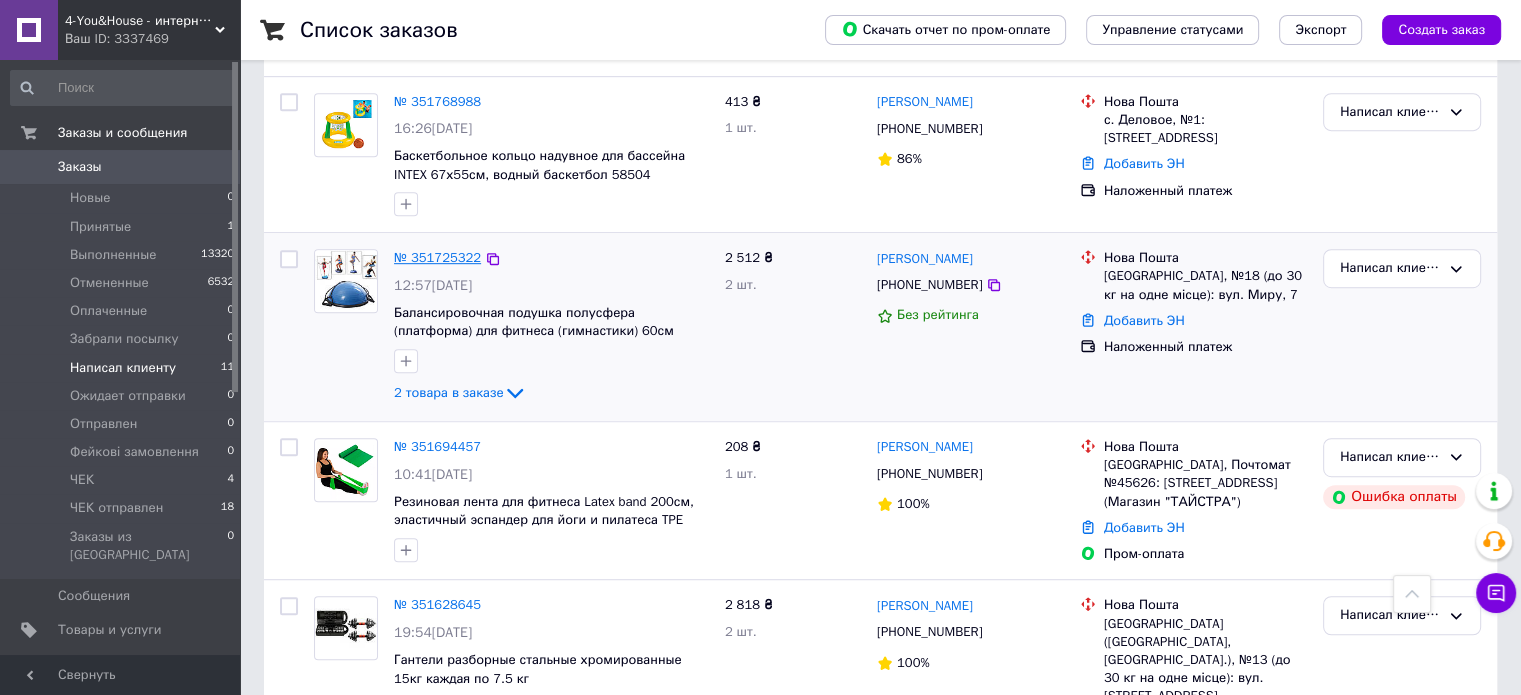 click on "№ 351725322" at bounding box center [437, 257] 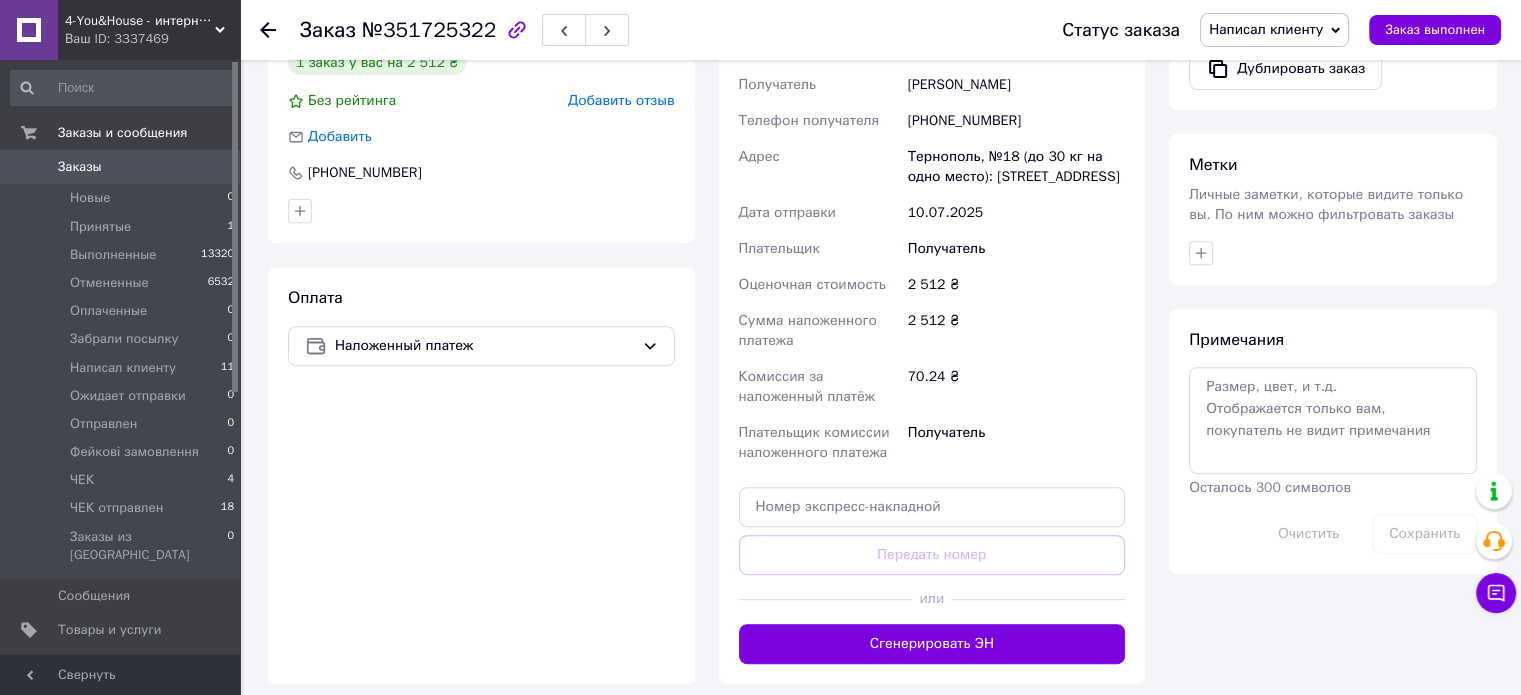 scroll, scrollTop: 620, scrollLeft: 0, axis: vertical 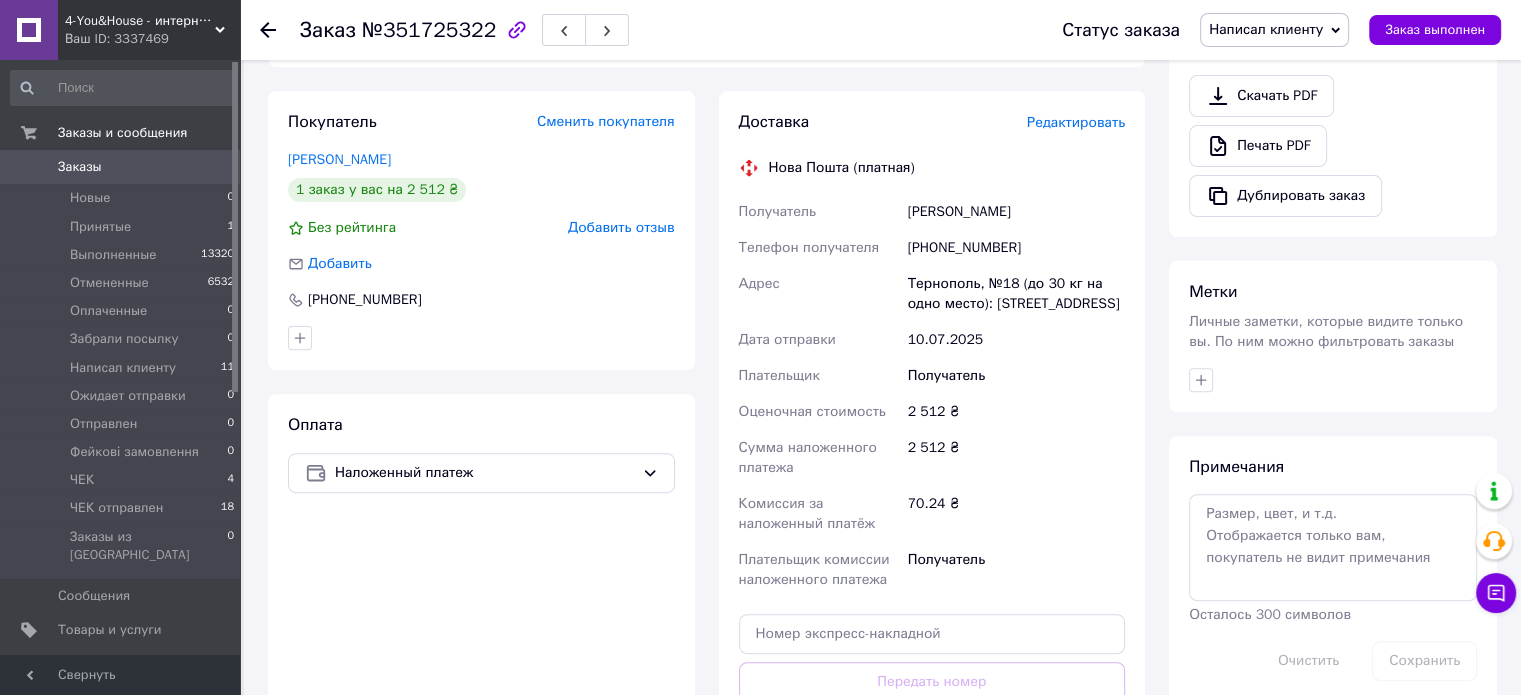 click on "Заказы" at bounding box center [80, 167] 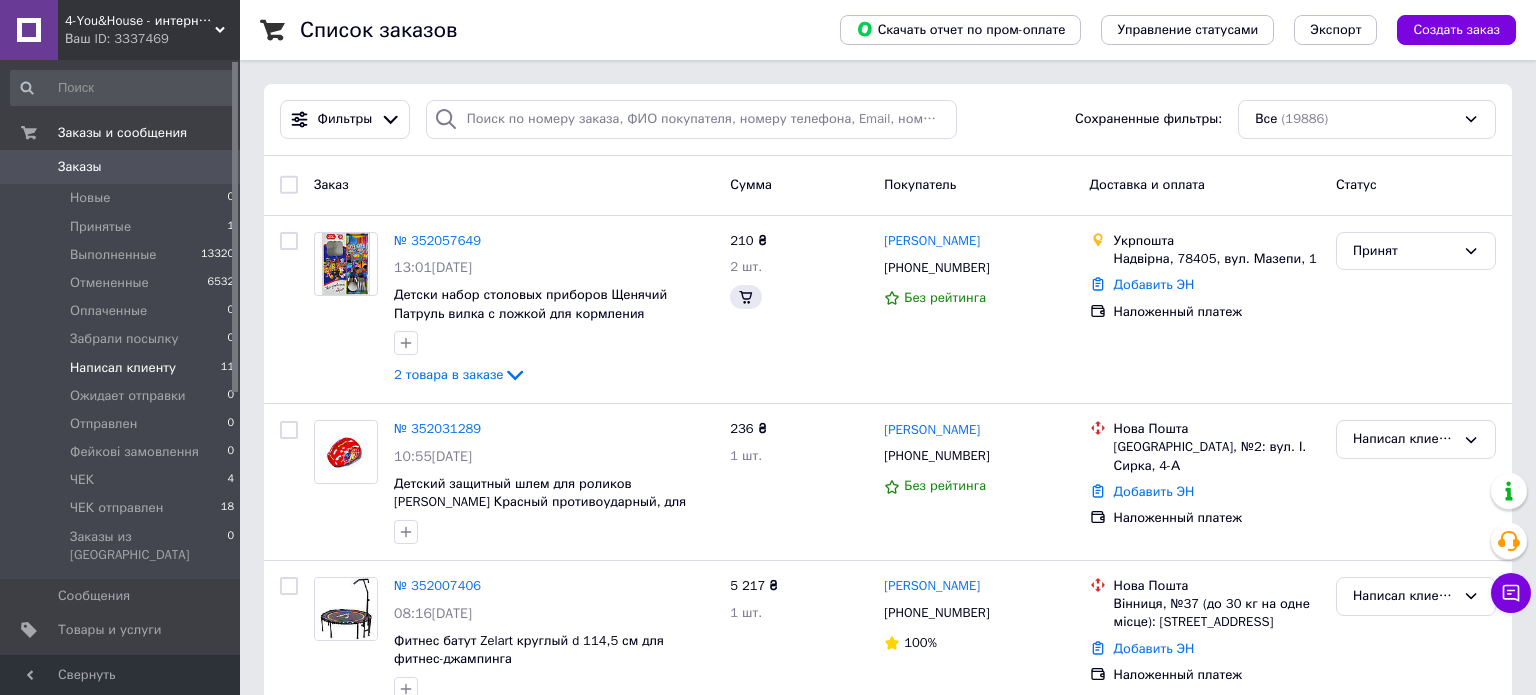 click on "Написал клиенту" at bounding box center [123, 368] 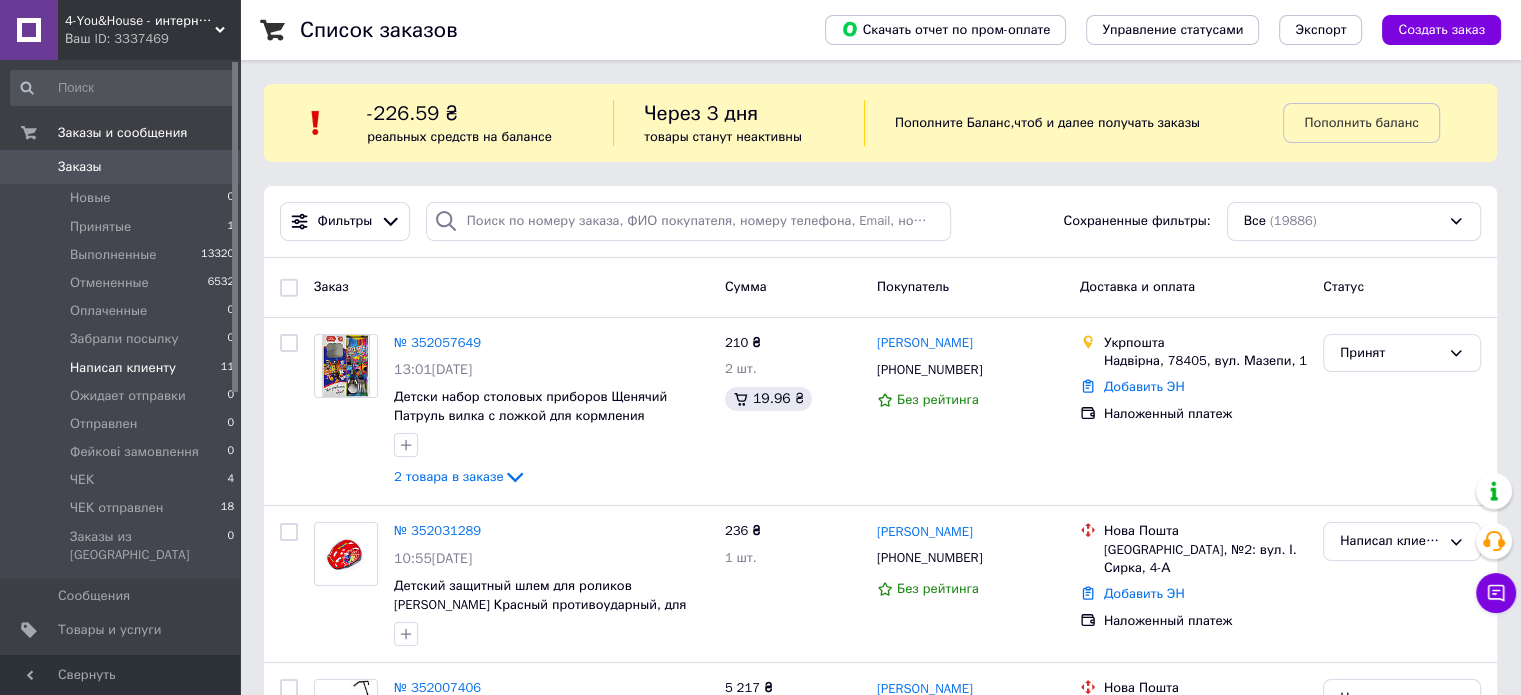 click on "Написал клиенту" at bounding box center [123, 368] 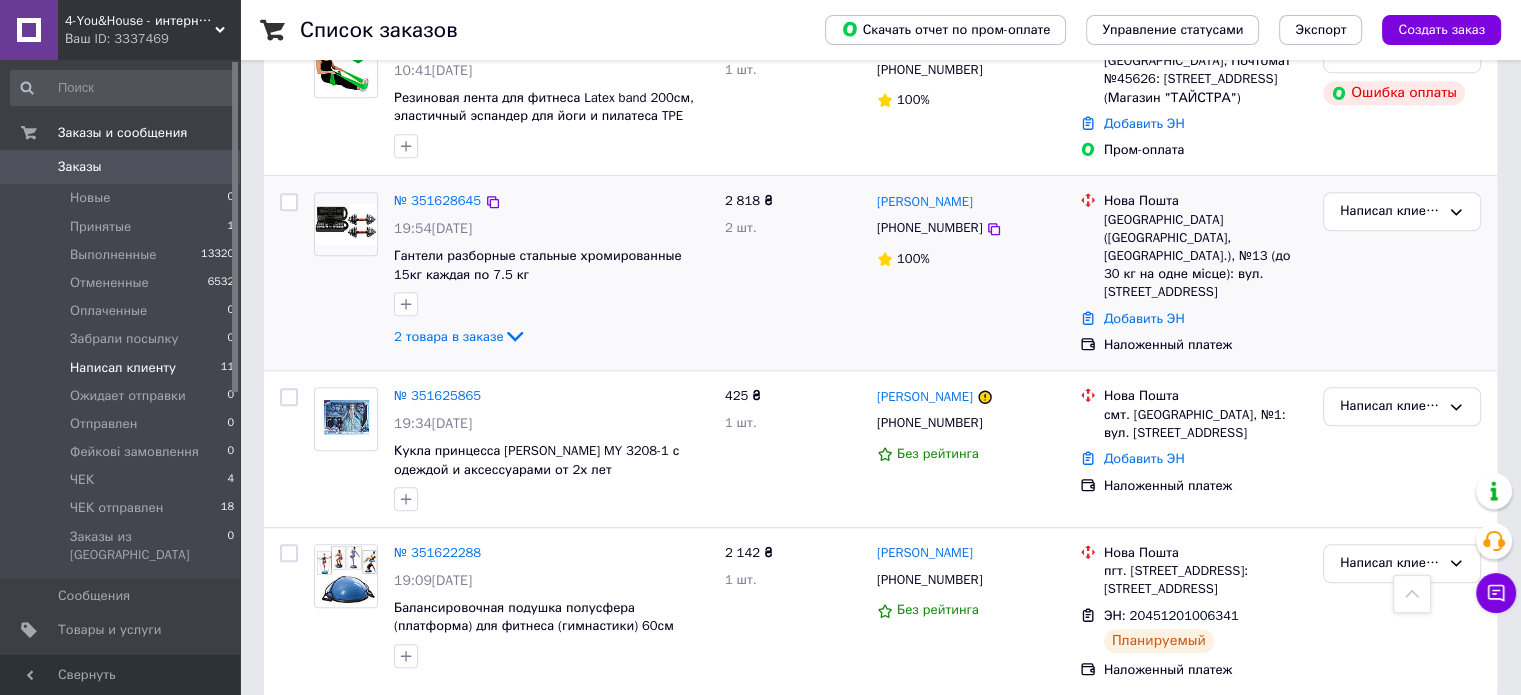 scroll, scrollTop: 1535, scrollLeft: 0, axis: vertical 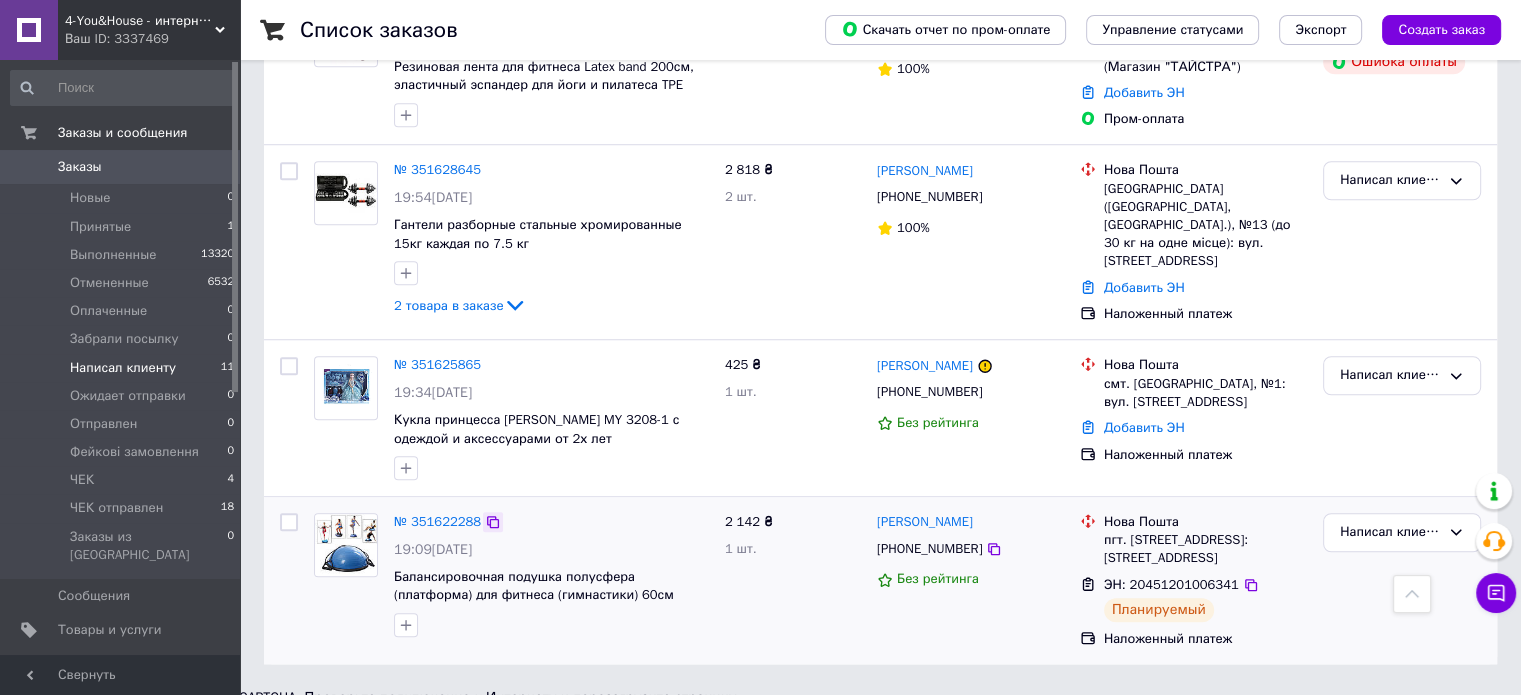 click 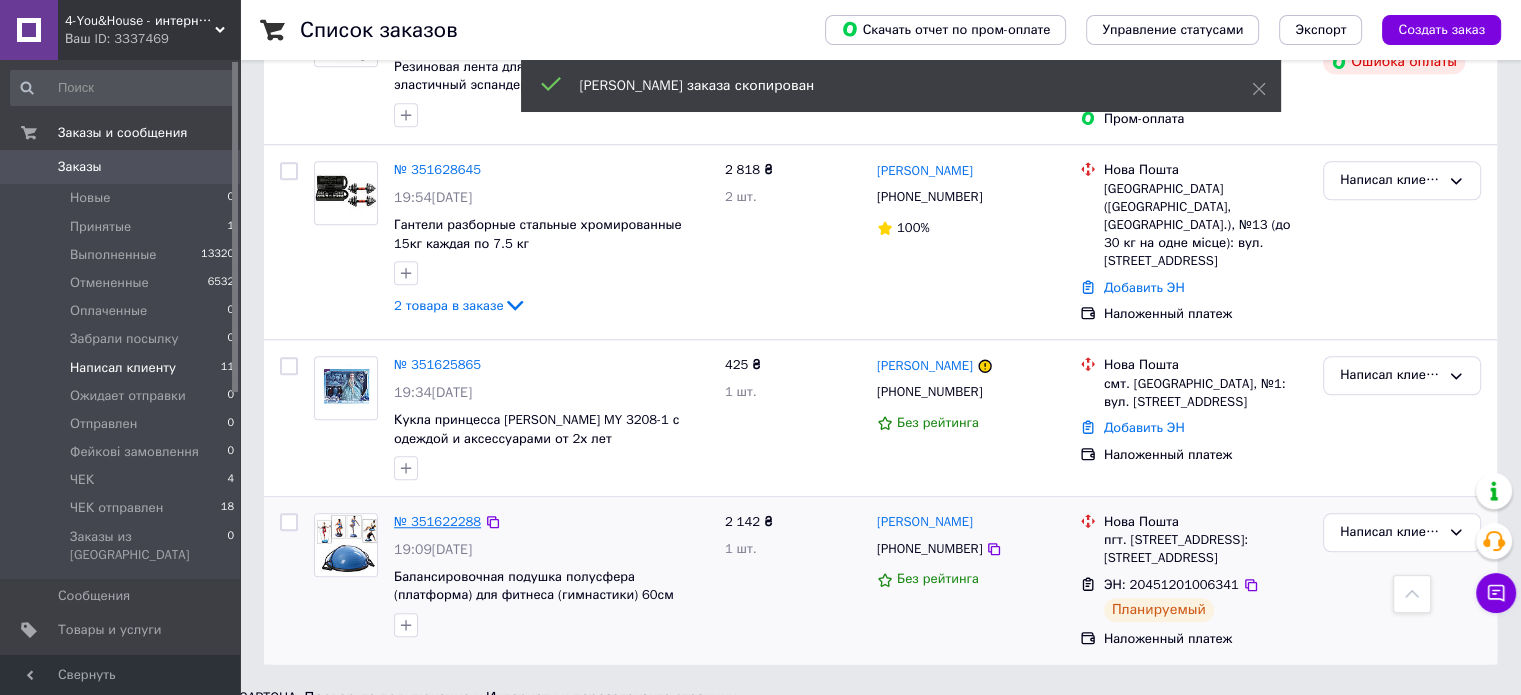click on "№ 351622288" at bounding box center [437, 521] 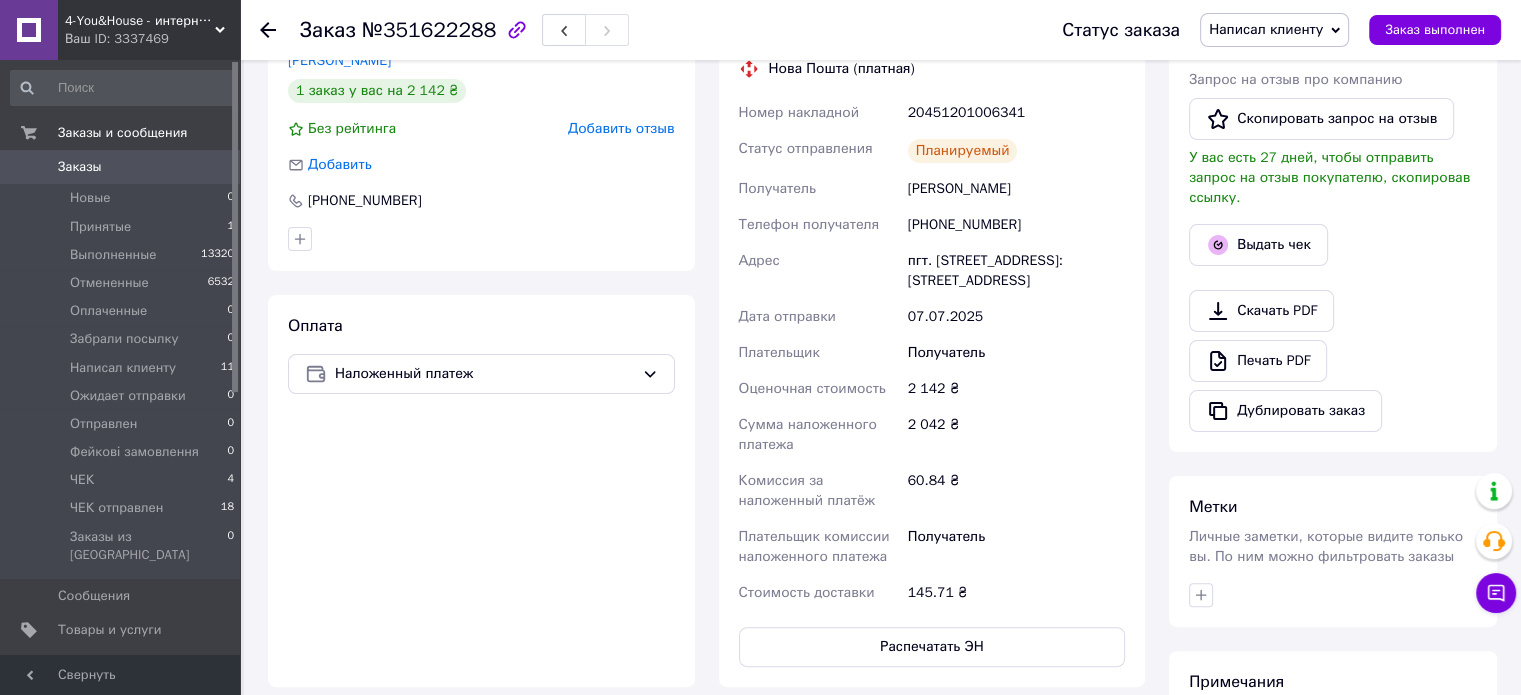 scroll, scrollTop: 316, scrollLeft: 0, axis: vertical 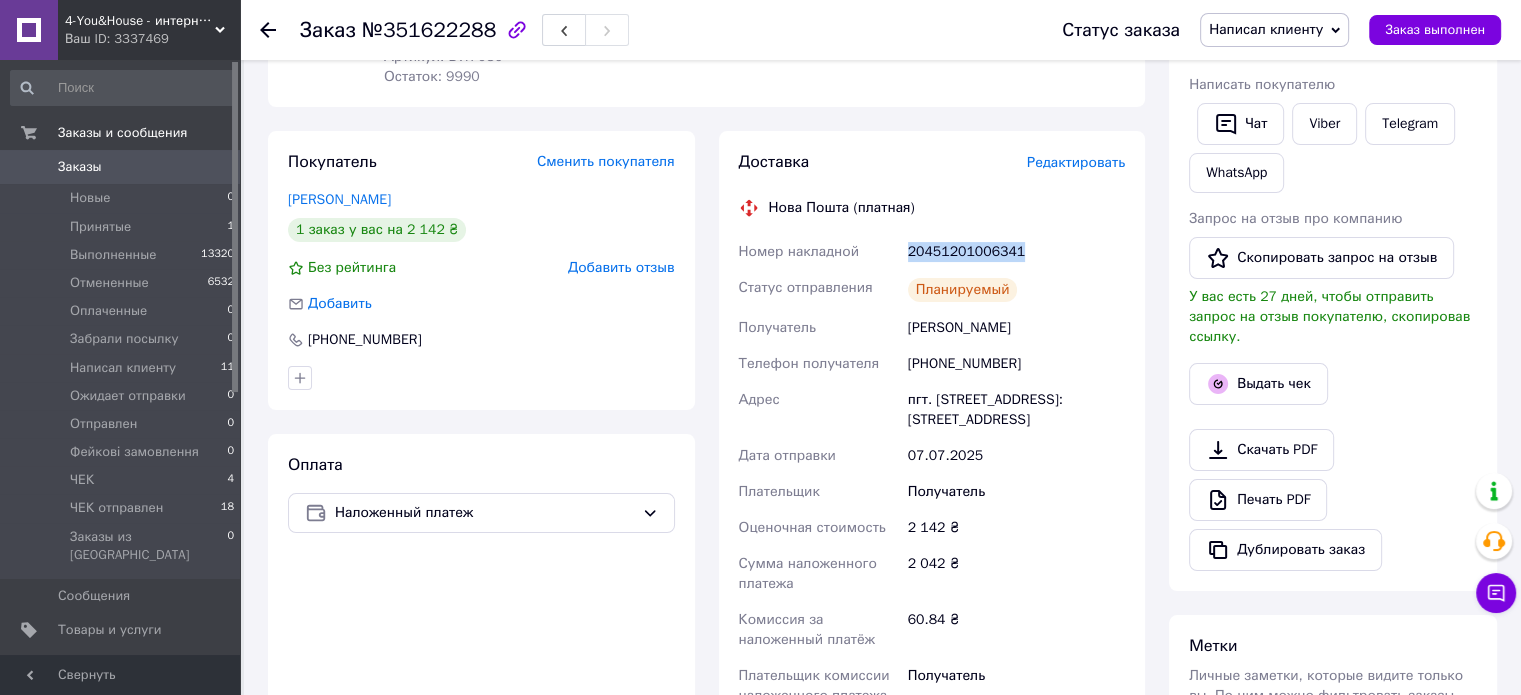 drag, startPoint x: 1019, startPoint y: 239, endPoint x: 906, endPoint y: 247, distance: 113.28283 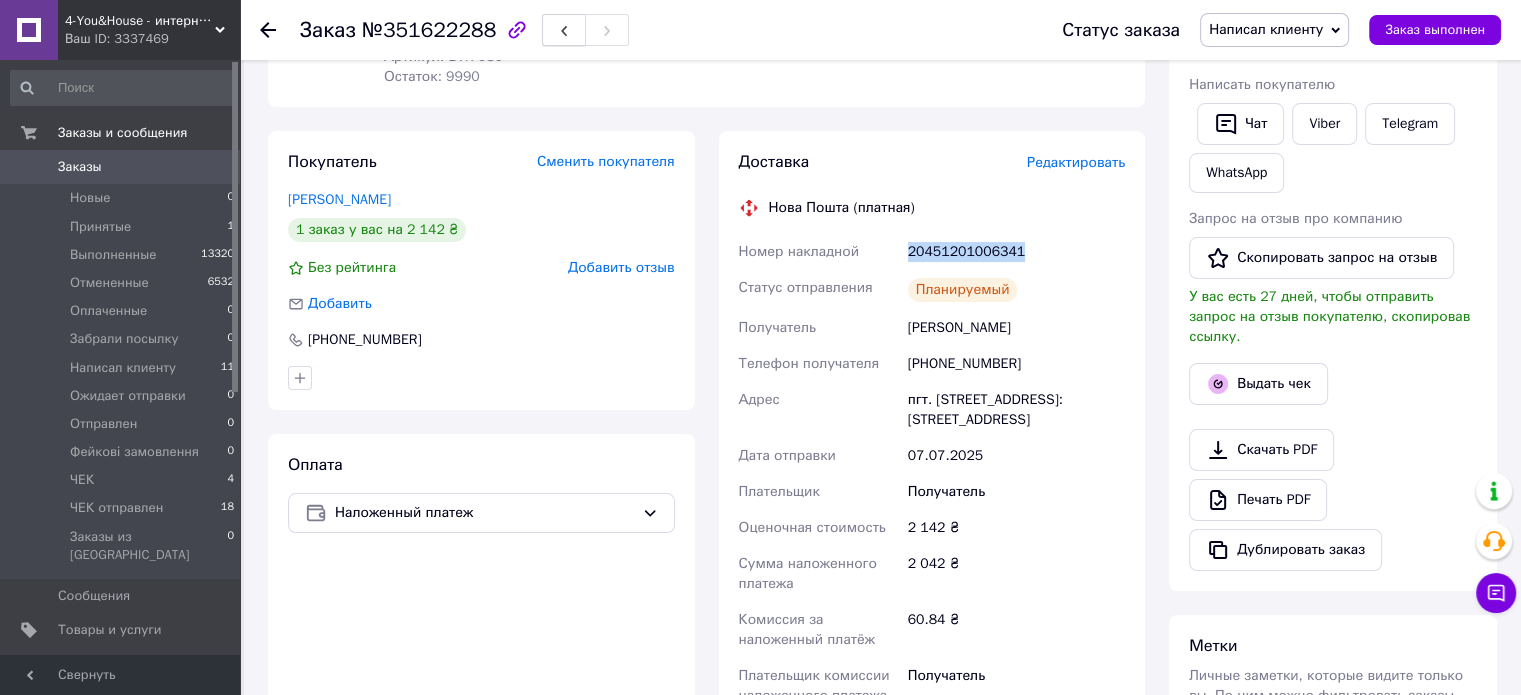 copy on "20451201006341" 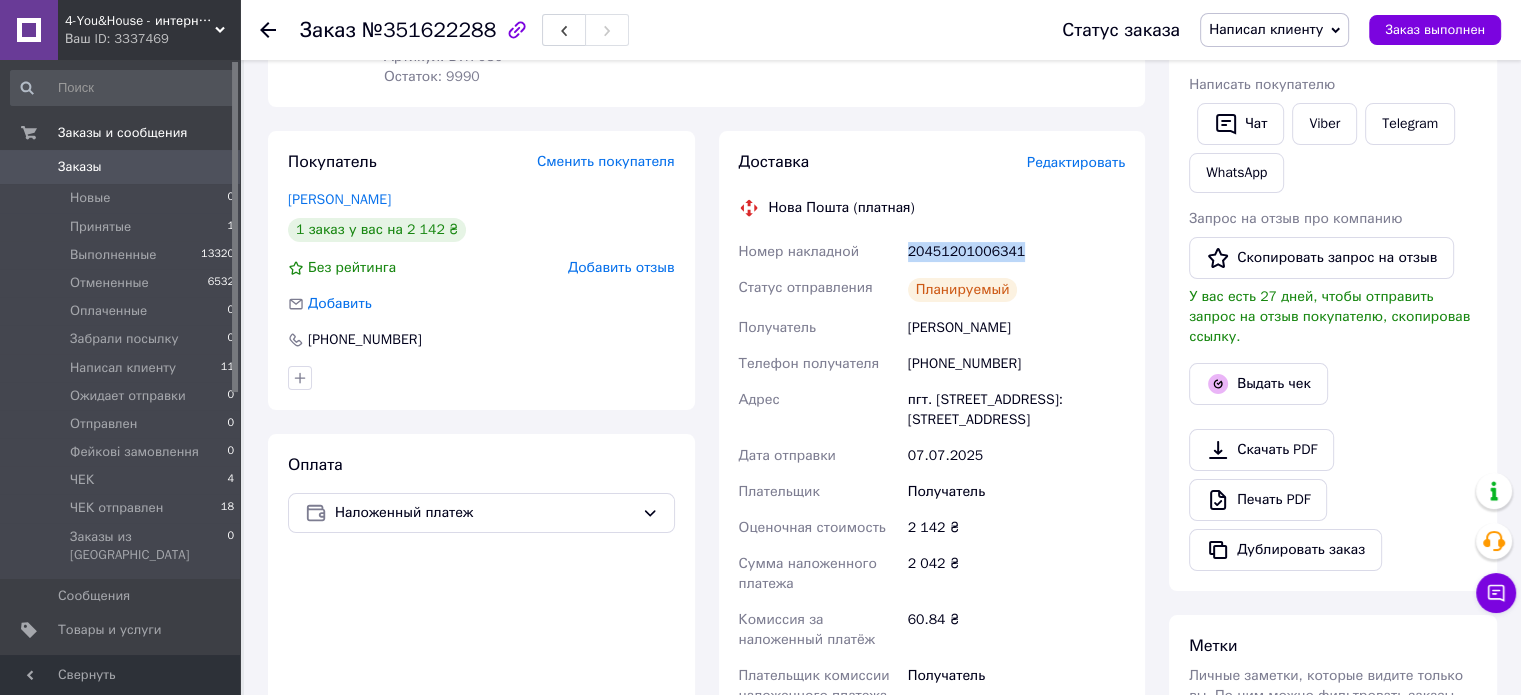 scroll, scrollTop: 0, scrollLeft: 0, axis: both 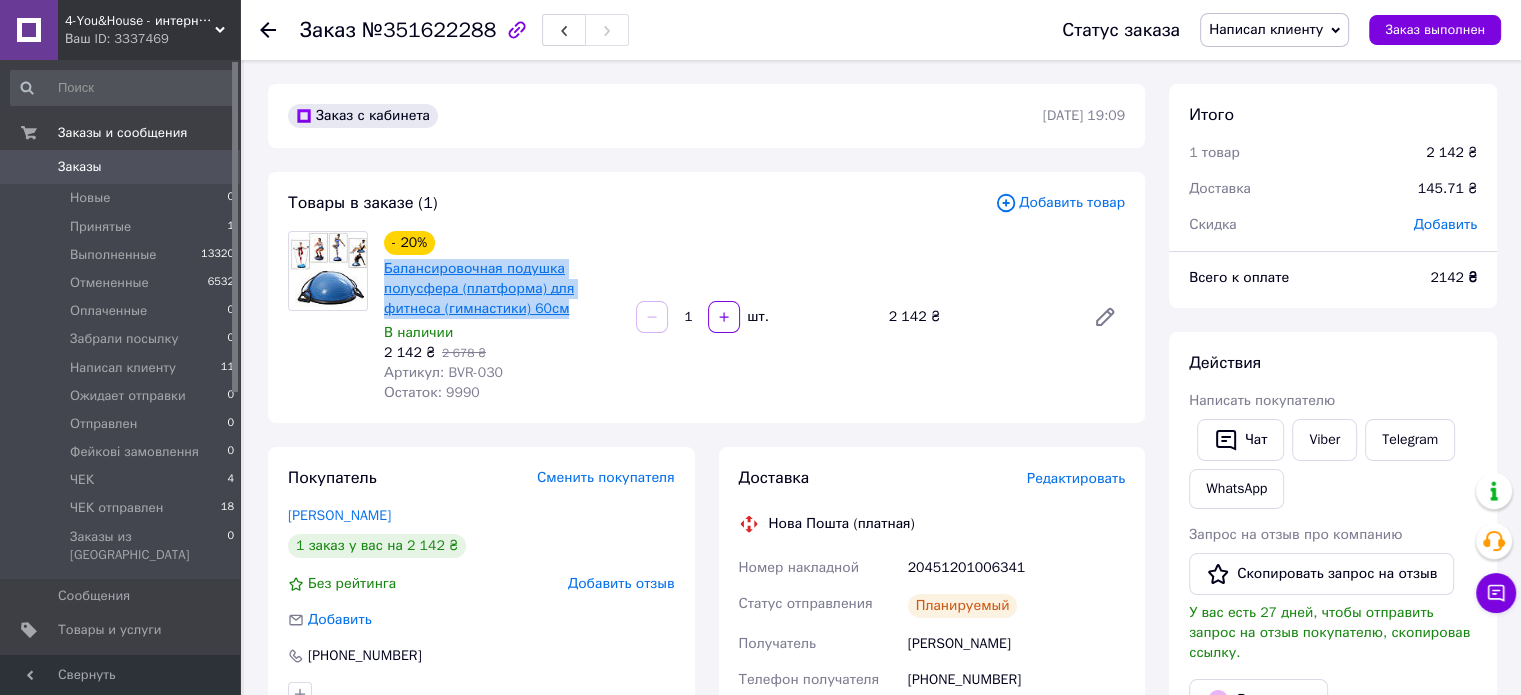 drag, startPoint x: 519, startPoint y: 311, endPoint x: 386, endPoint y: 275, distance: 137.78607 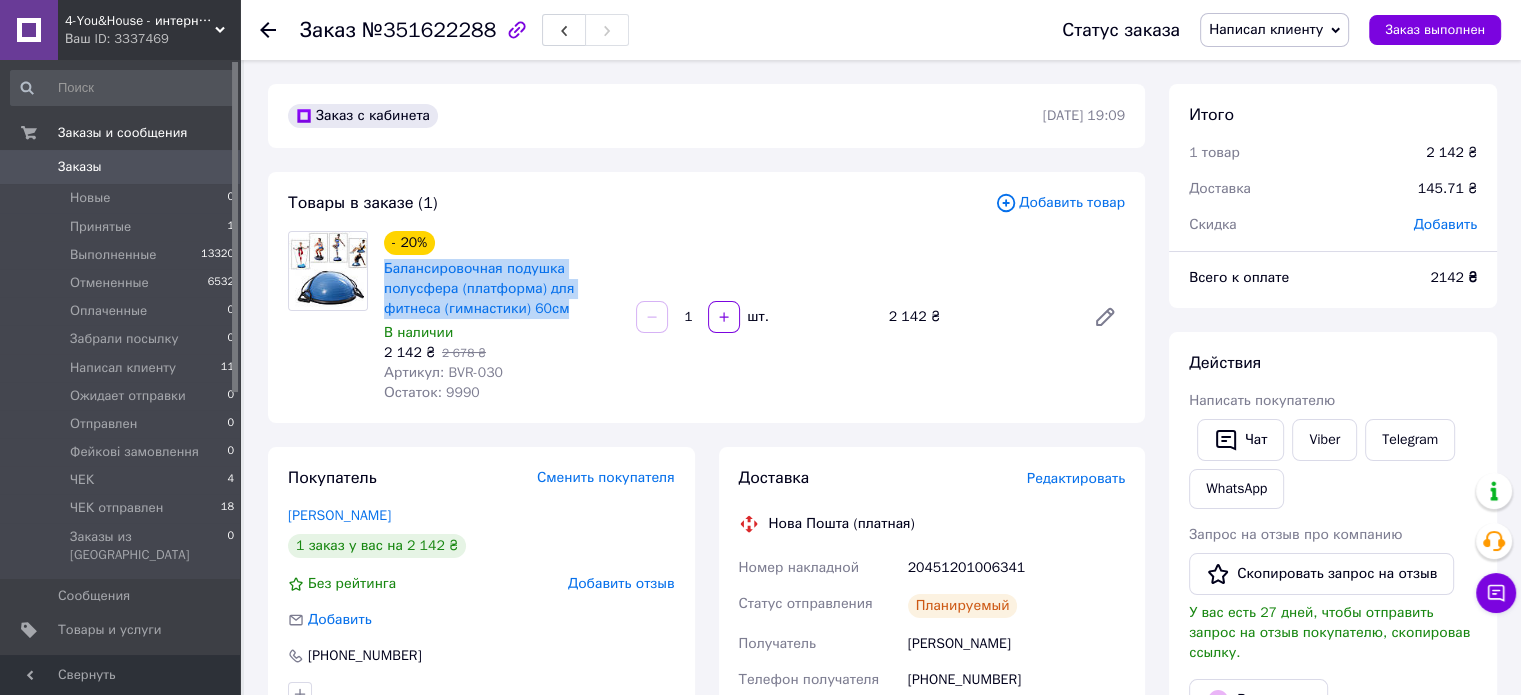 copy on "Балансировочная подушка полусфера (платформа) для фитнеса (гимнастики) 60см" 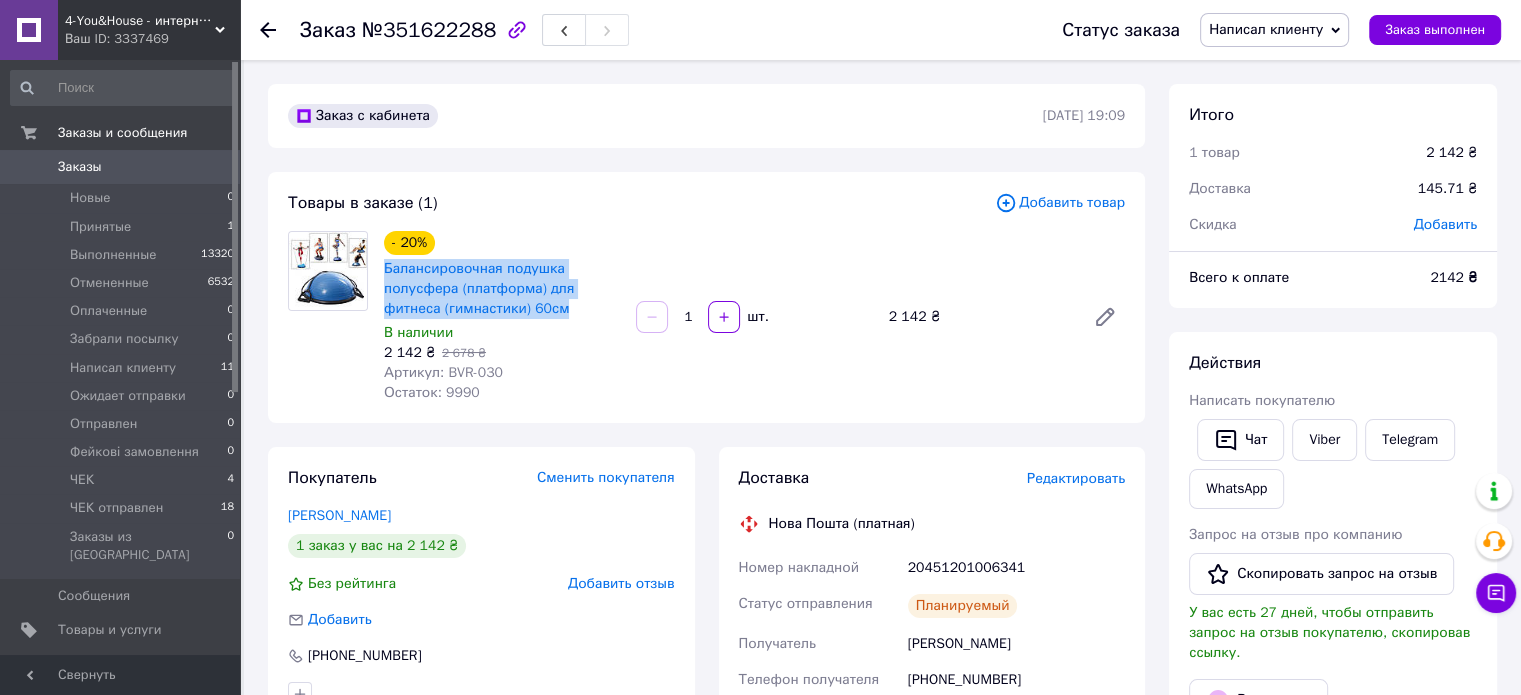 click on "Заказы 0" at bounding box center (123, 167) 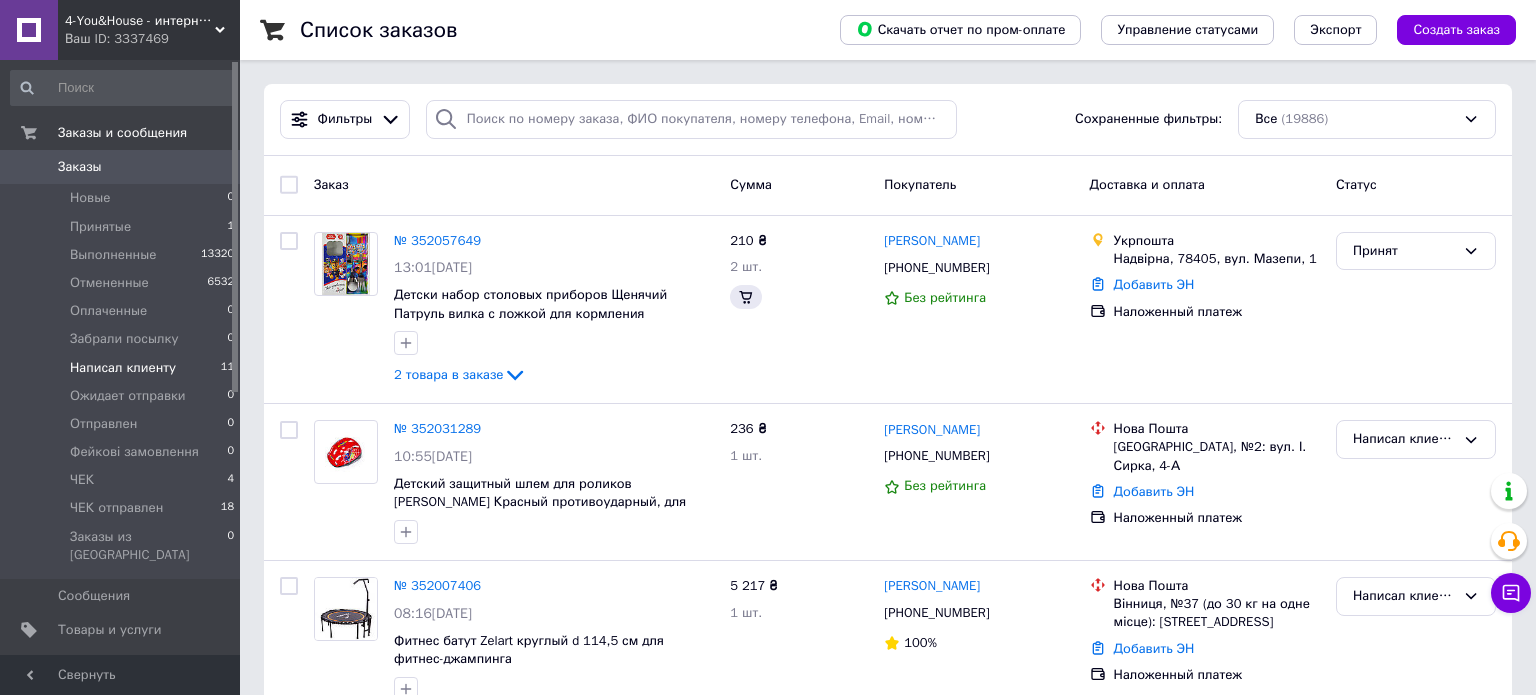 click on "Написал клиенту" at bounding box center (123, 368) 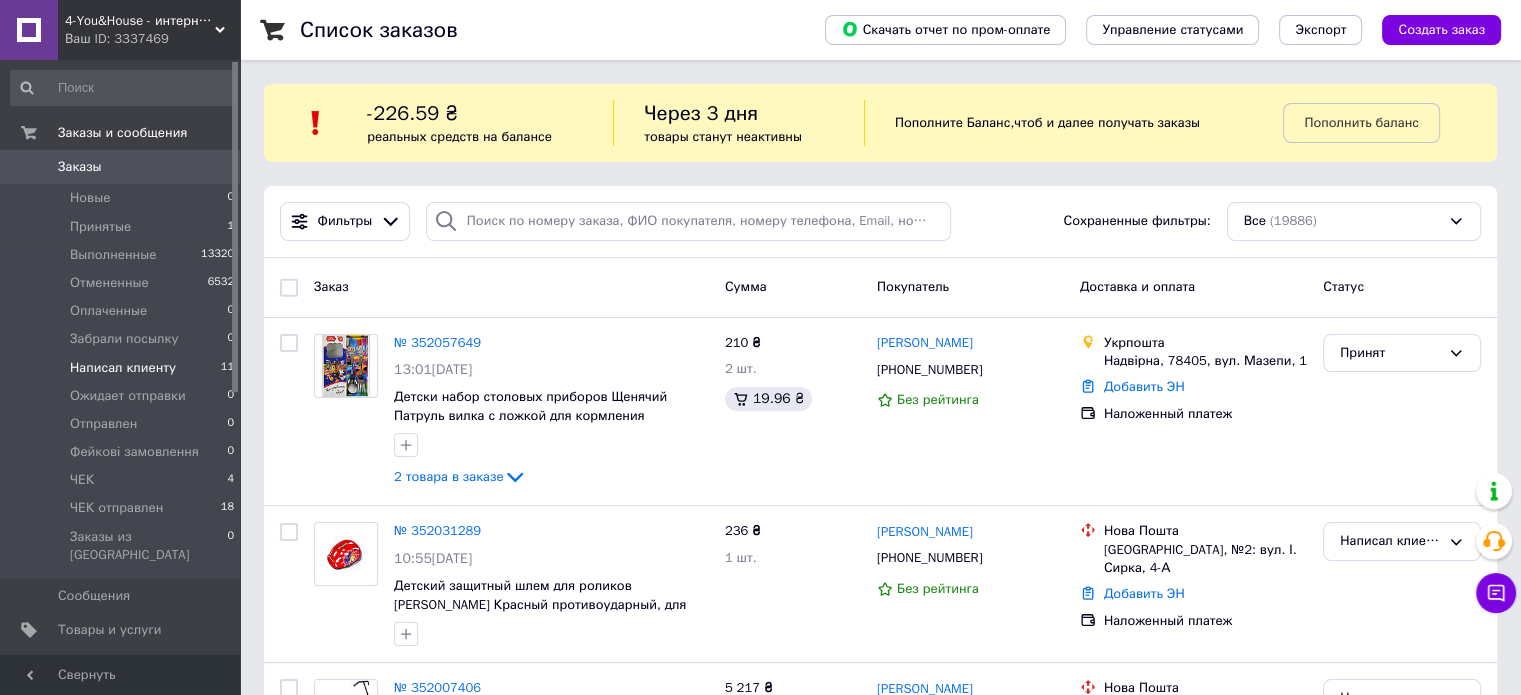 click on "Написал клиенту" at bounding box center (123, 368) 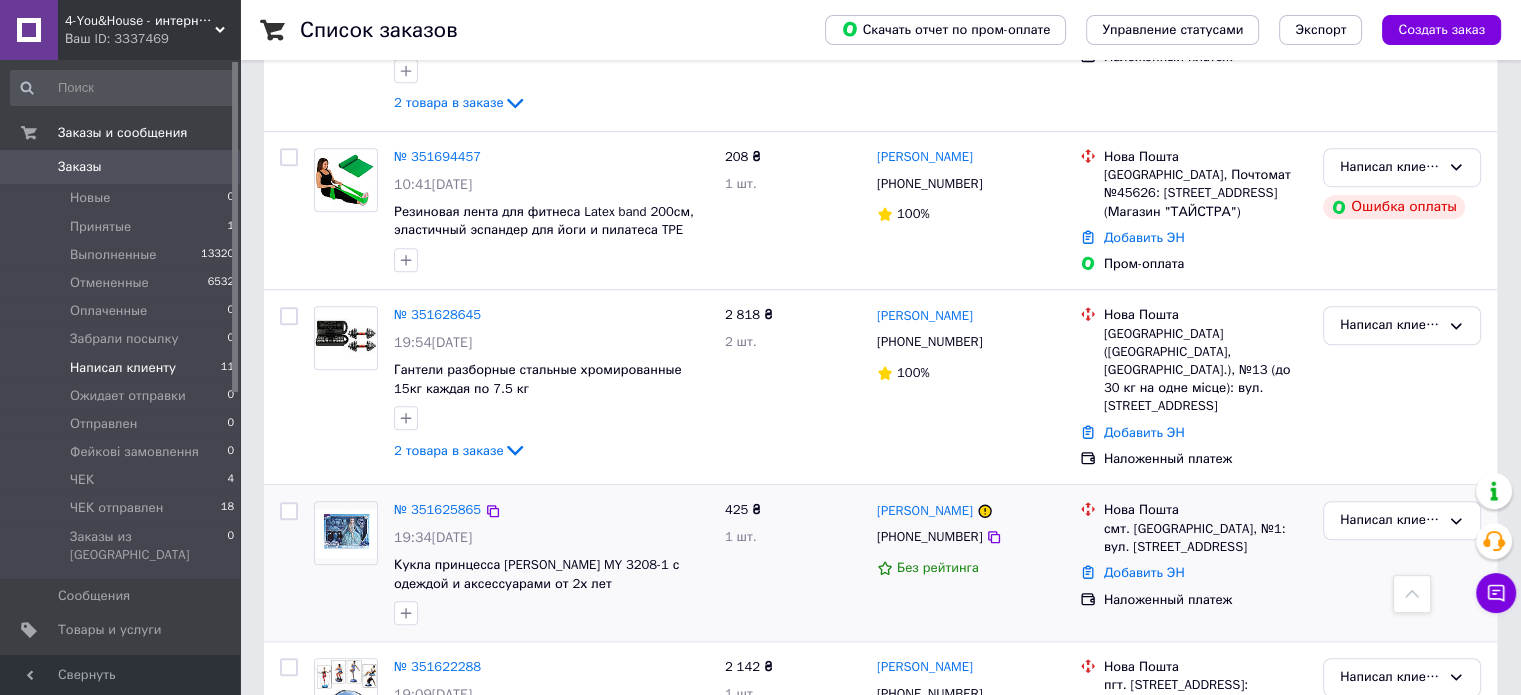 scroll, scrollTop: 1535, scrollLeft: 0, axis: vertical 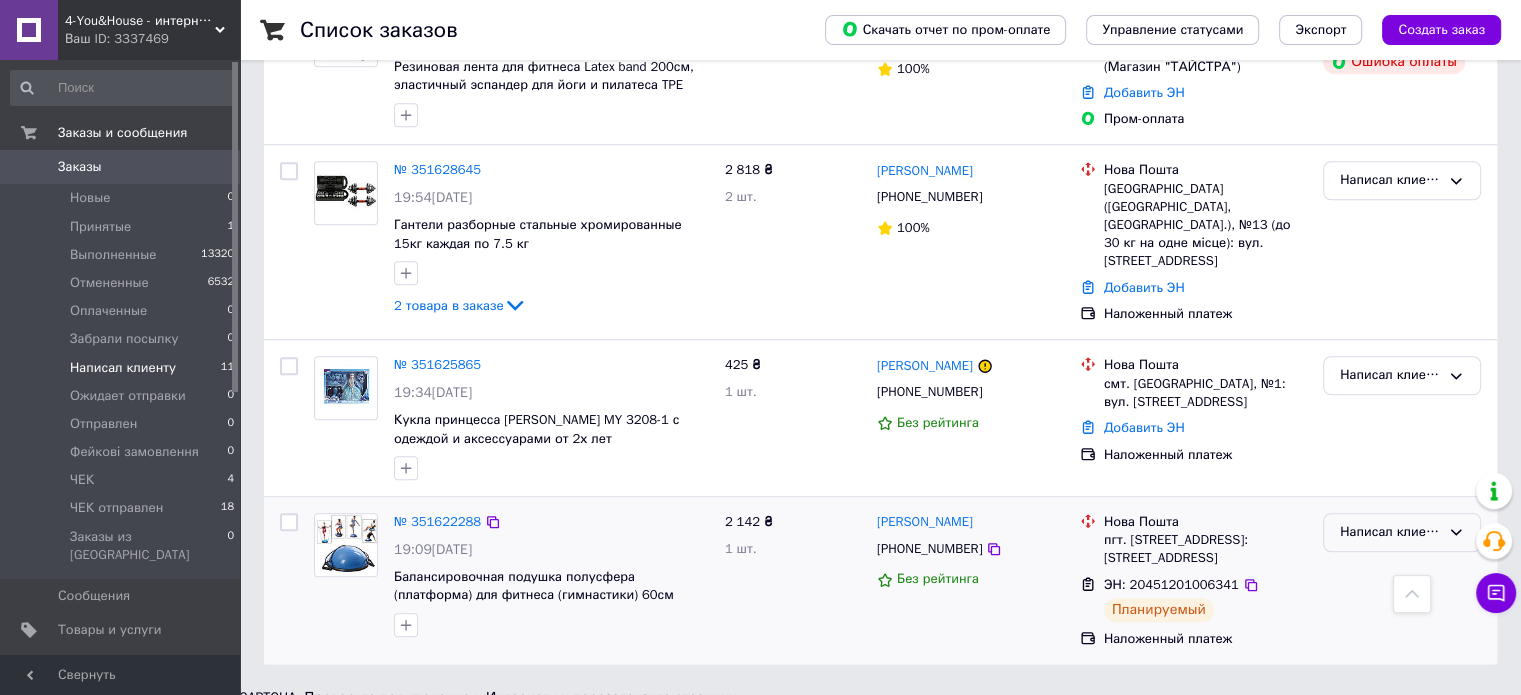click on "Написал клиенту" at bounding box center (1402, 532) 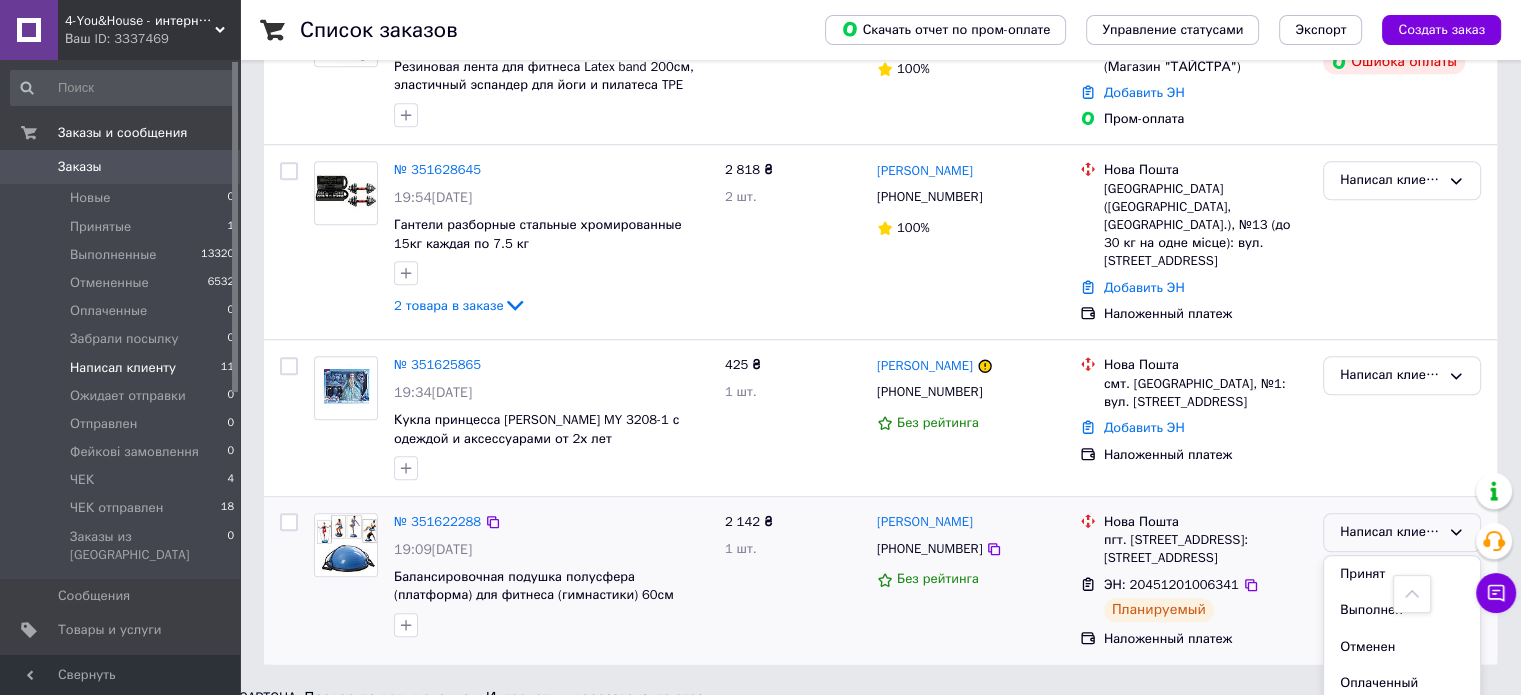 scroll, scrollTop: 220, scrollLeft: 0, axis: vertical 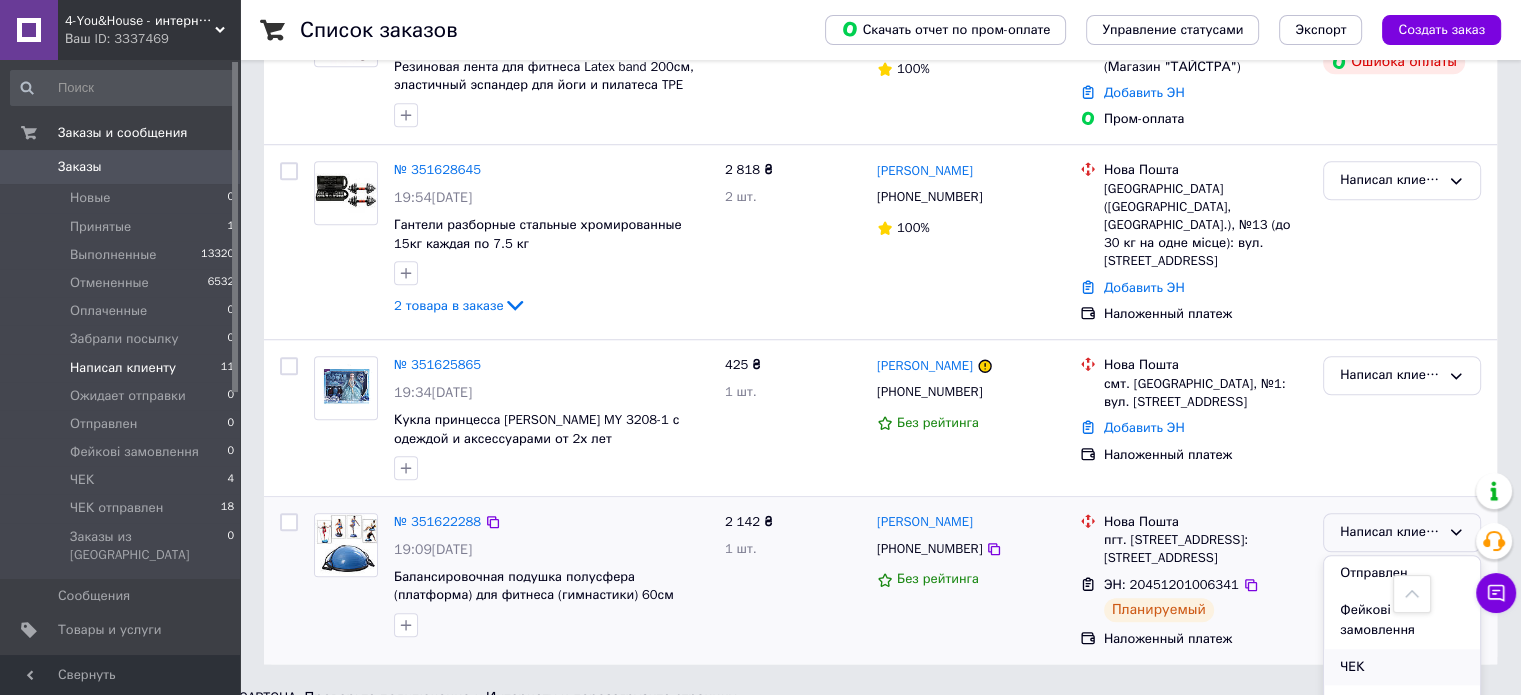click on "ЧЕК" at bounding box center [1402, 667] 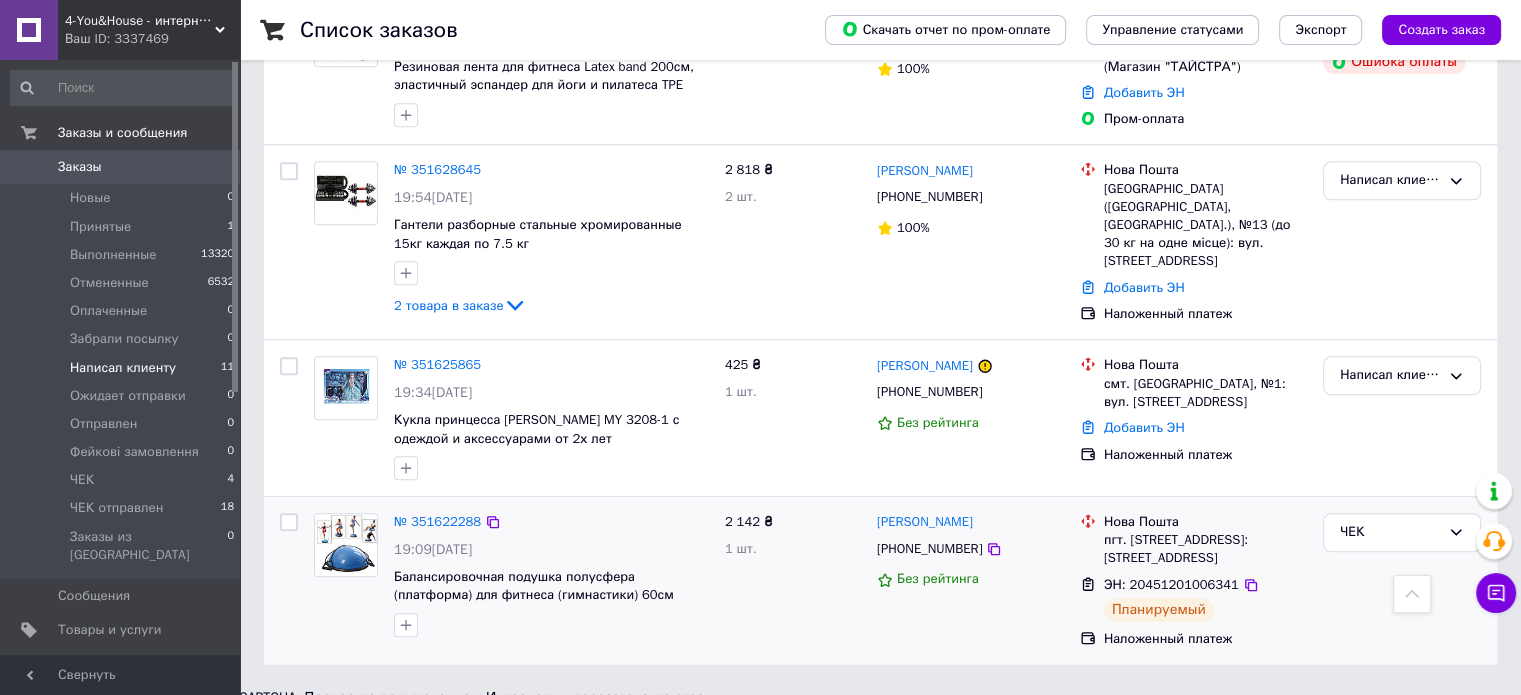 click on "Заказы" at bounding box center [121, 167] 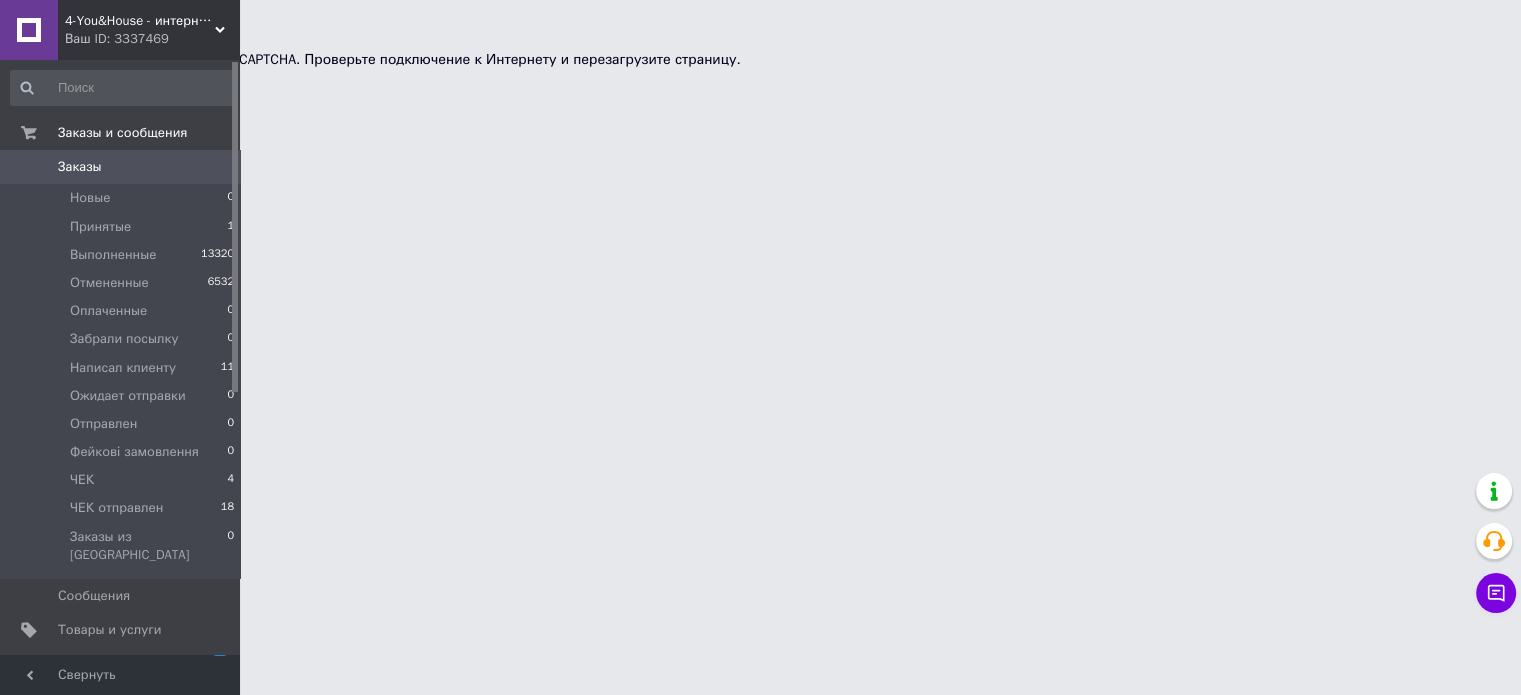 scroll, scrollTop: 0, scrollLeft: 0, axis: both 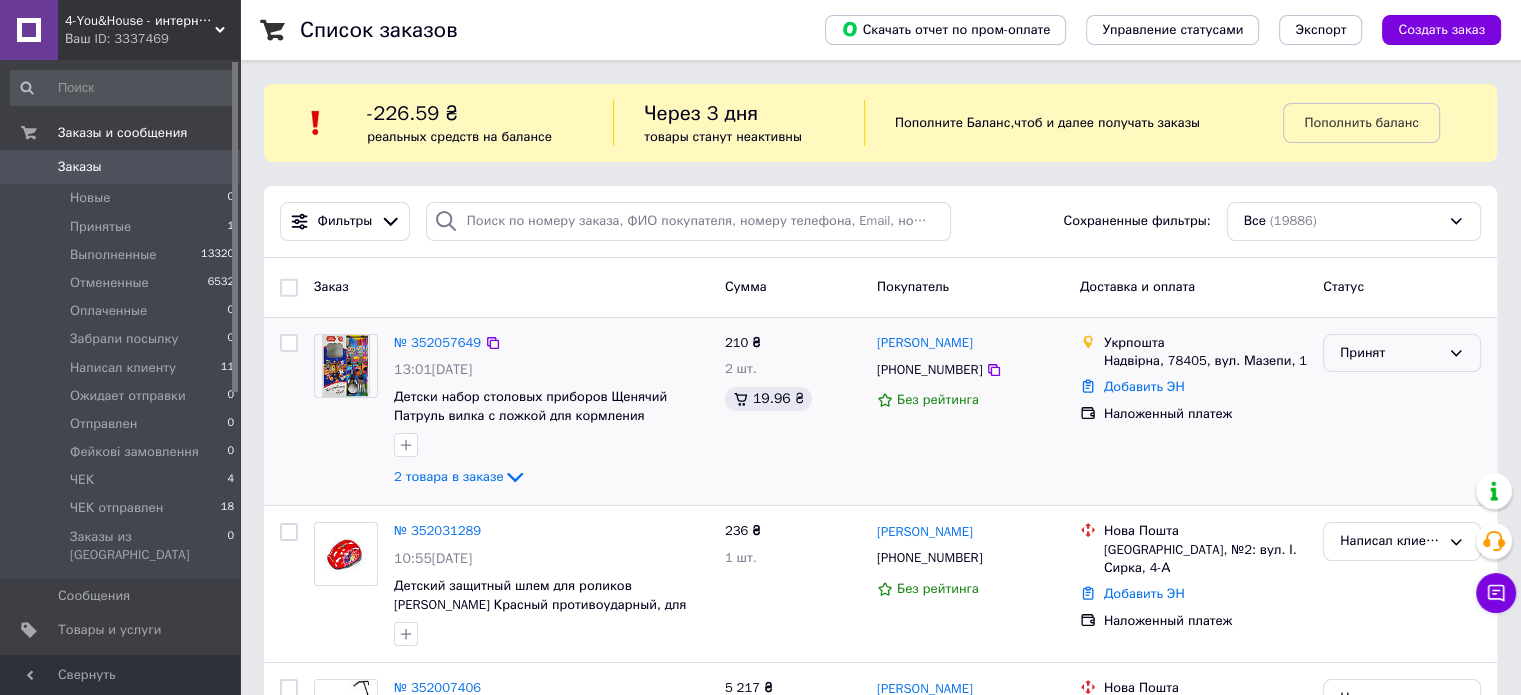 click on "Принят" at bounding box center (1402, 353) 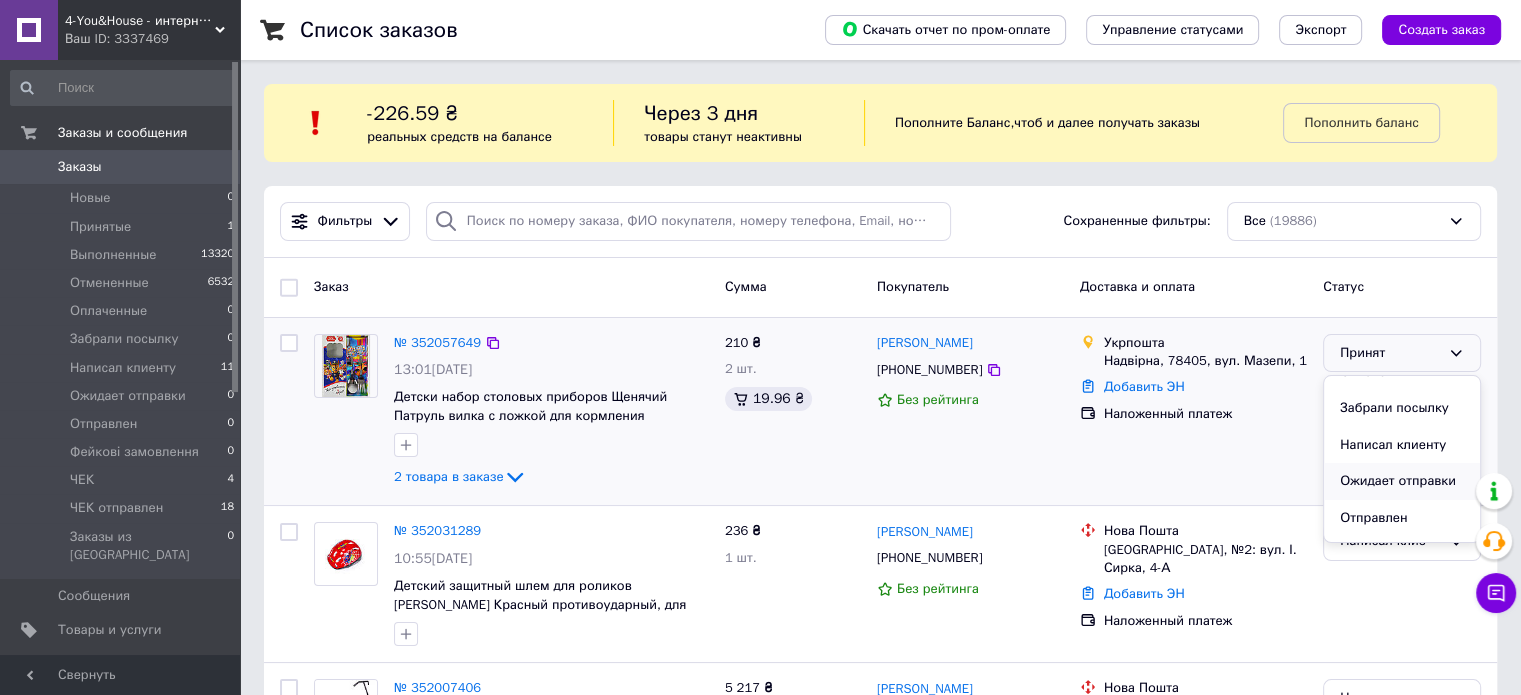 scroll, scrollTop: 100, scrollLeft: 0, axis: vertical 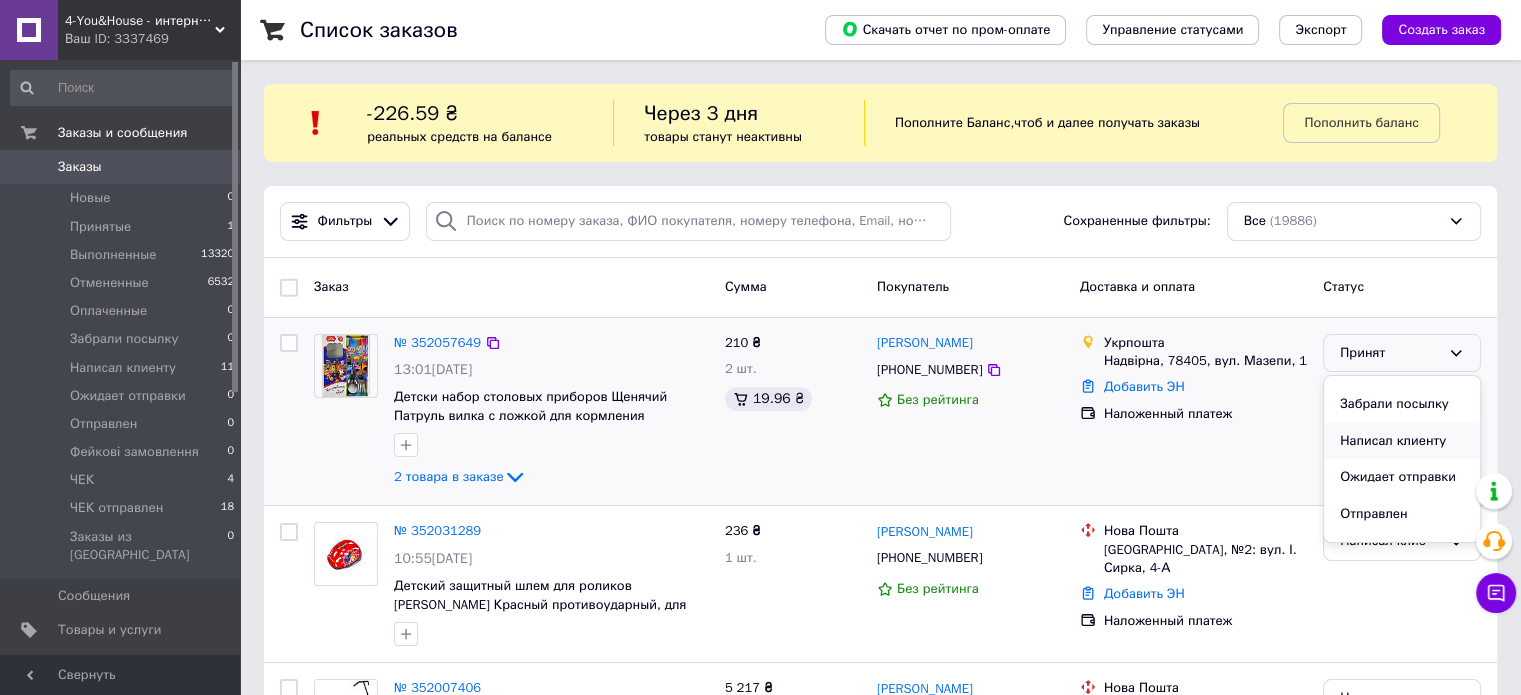 click on "Написал клиенту" at bounding box center (1402, 441) 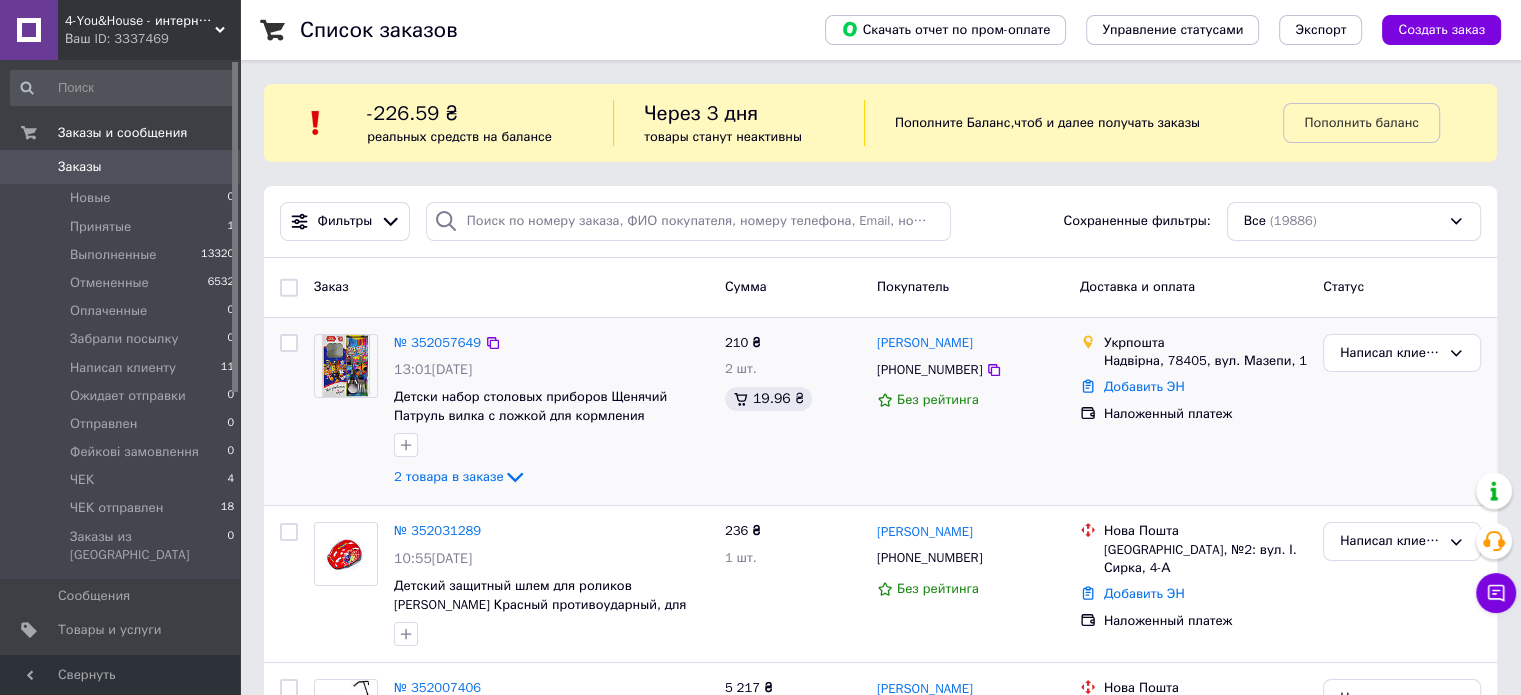 click on "Заказы" at bounding box center (121, 167) 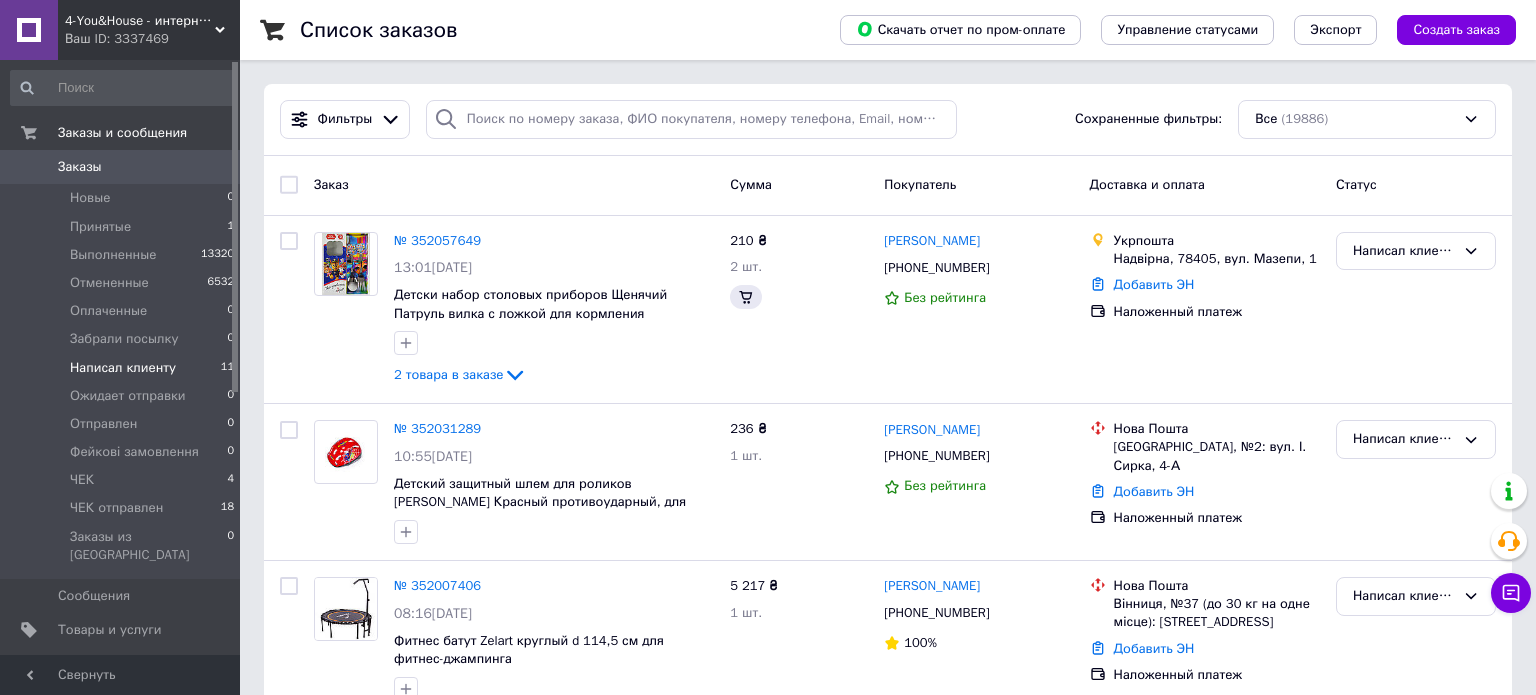 click on "Написал клиенту" at bounding box center [123, 368] 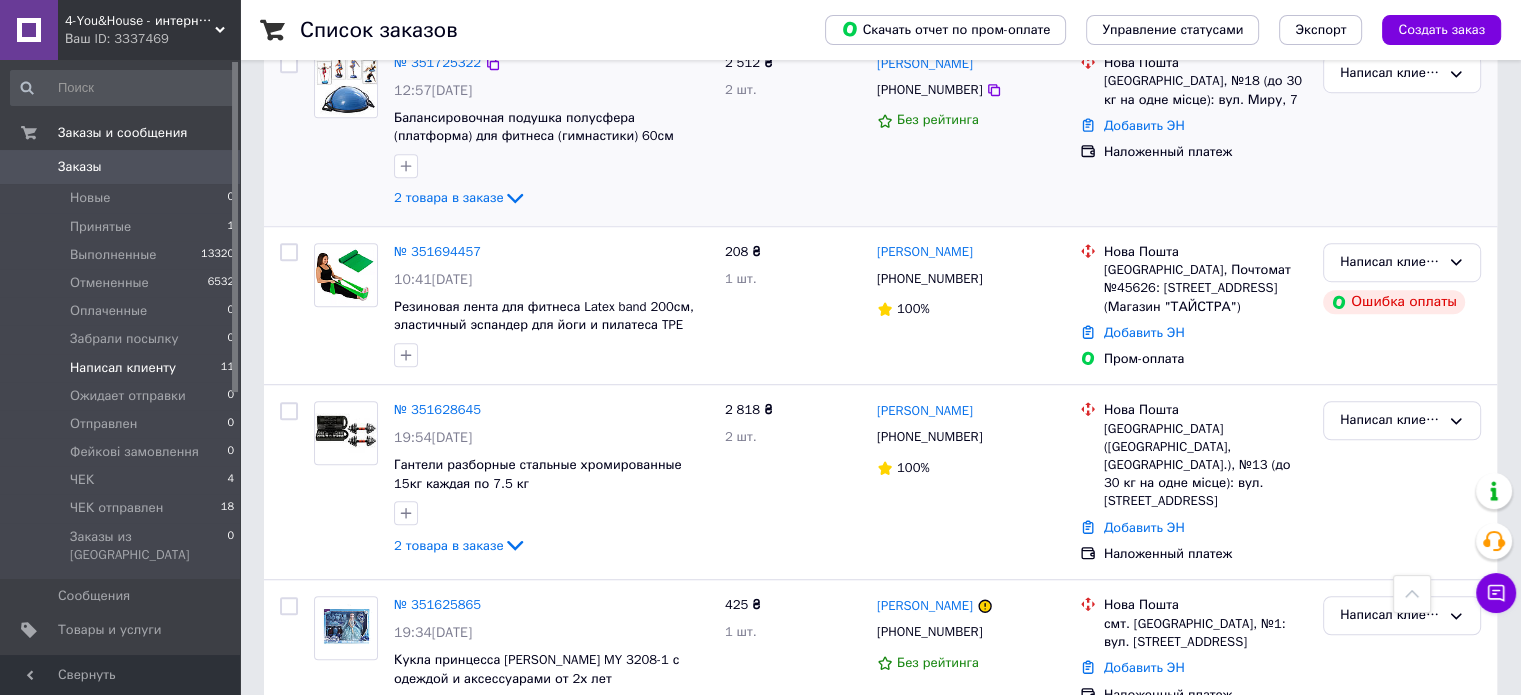 scroll, scrollTop: 1367, scrollLeft: 0, axis: vertical 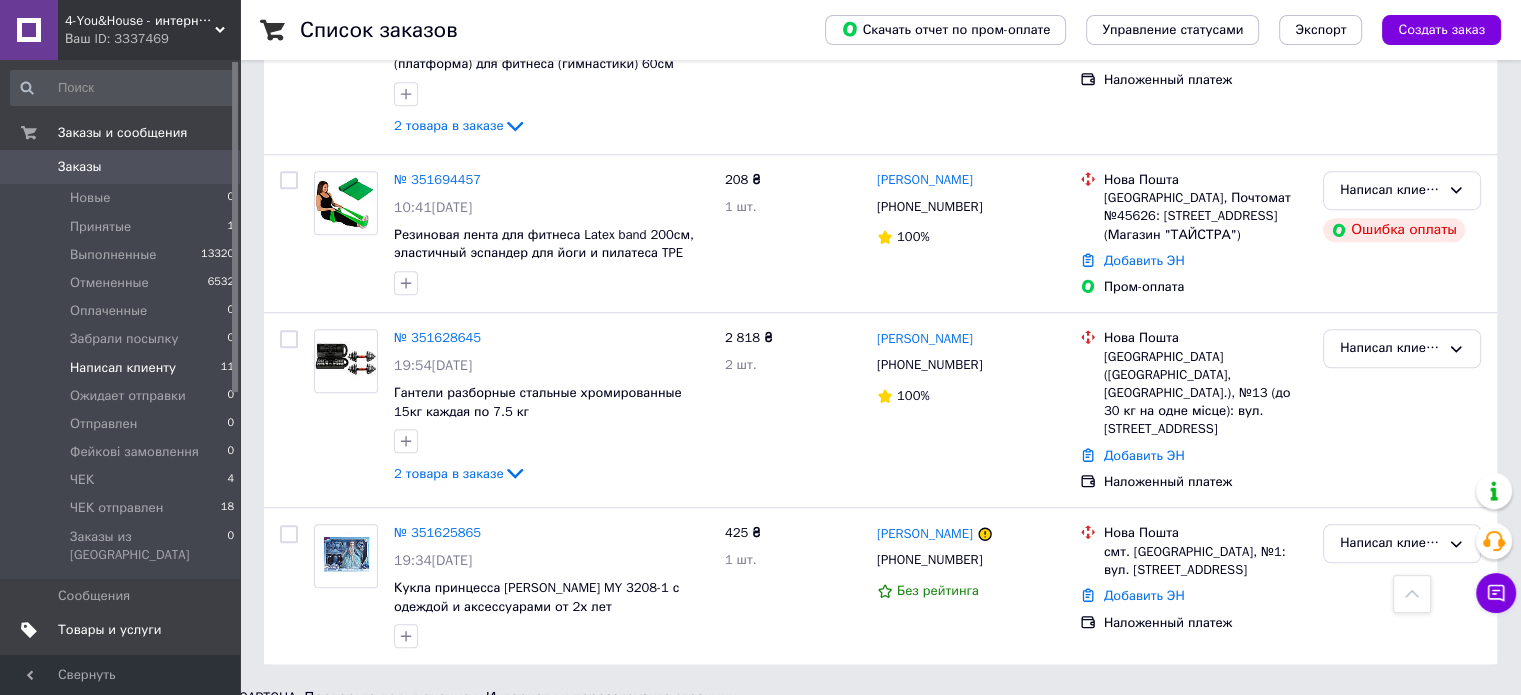 click on "Товары и услуги" at bounding box center [110, 630] 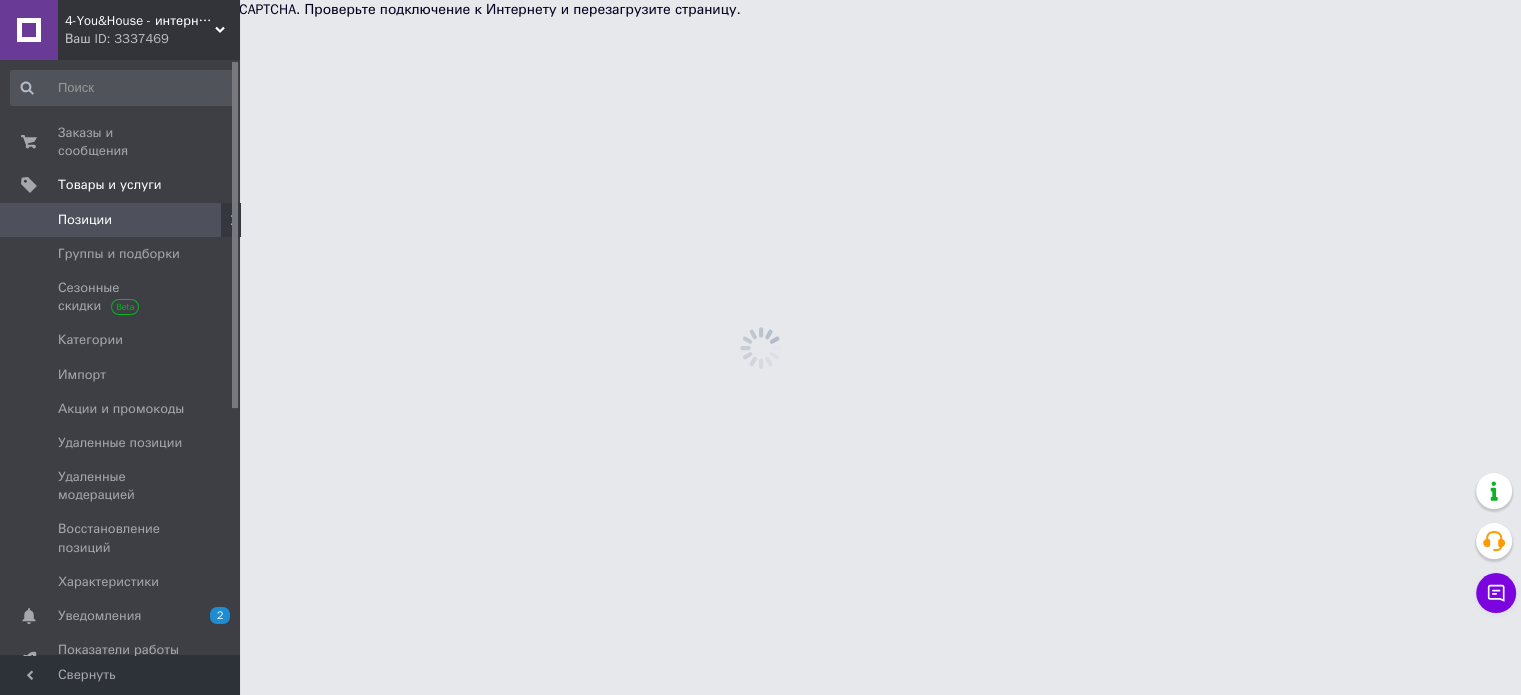 scroll, scrollTop: 0, scrollLeft: 0, axis: both 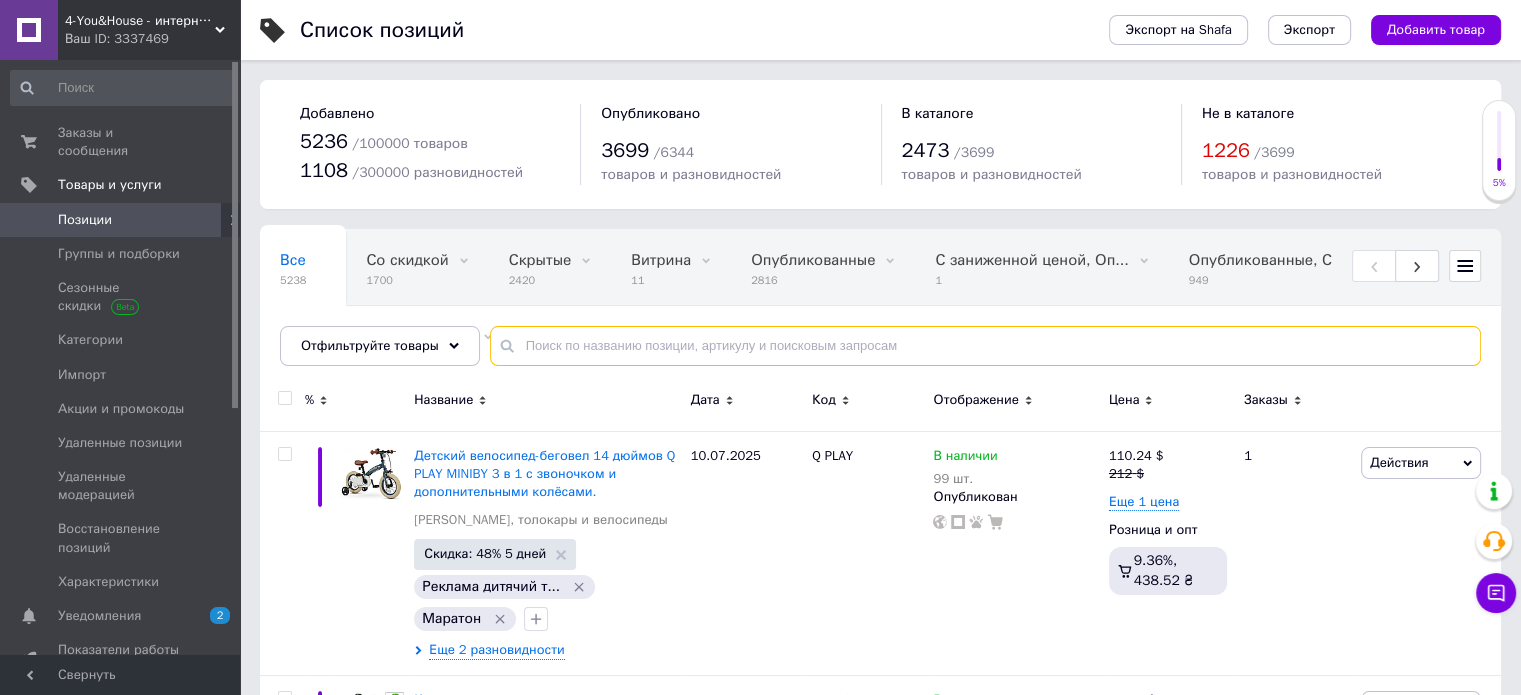 click at bounding box center [985, 346] 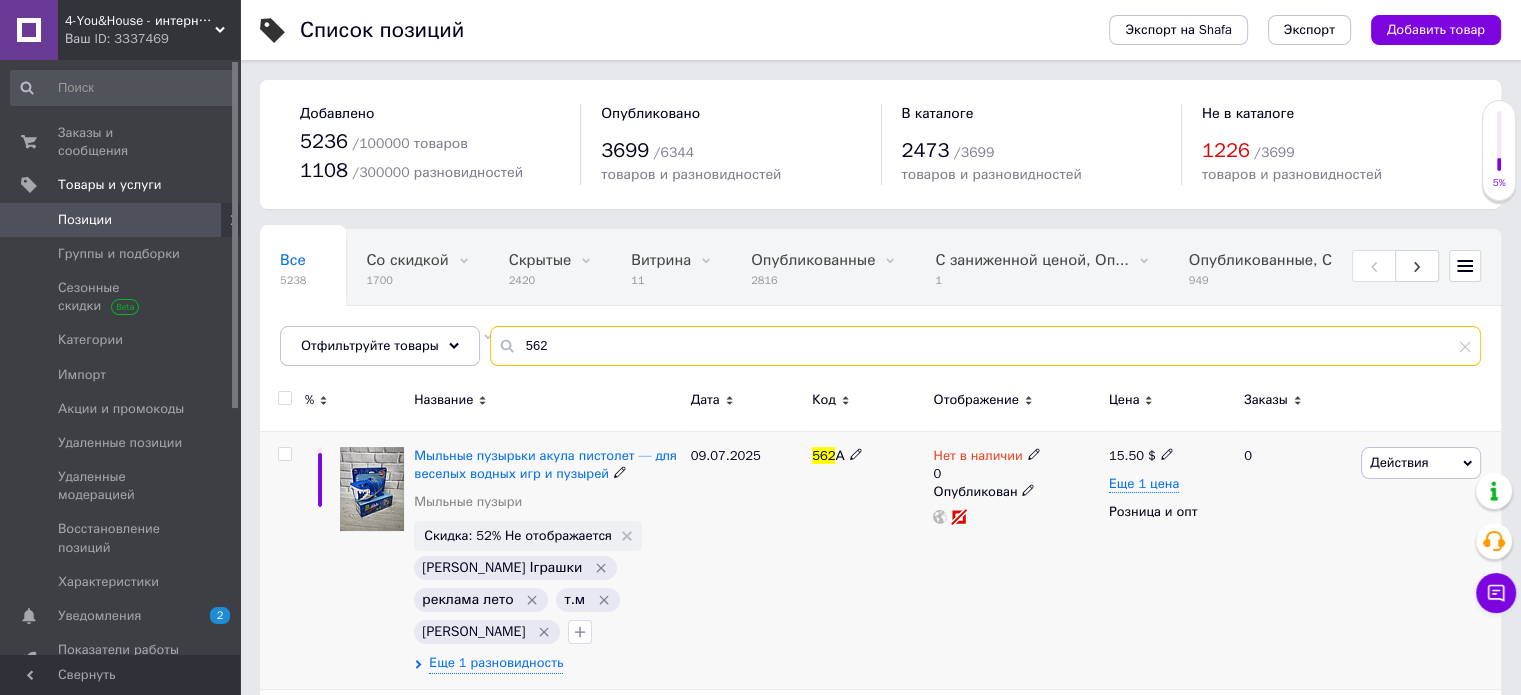 scroll, scrollTop: 100, scrollLeft: 0, axis: vertical 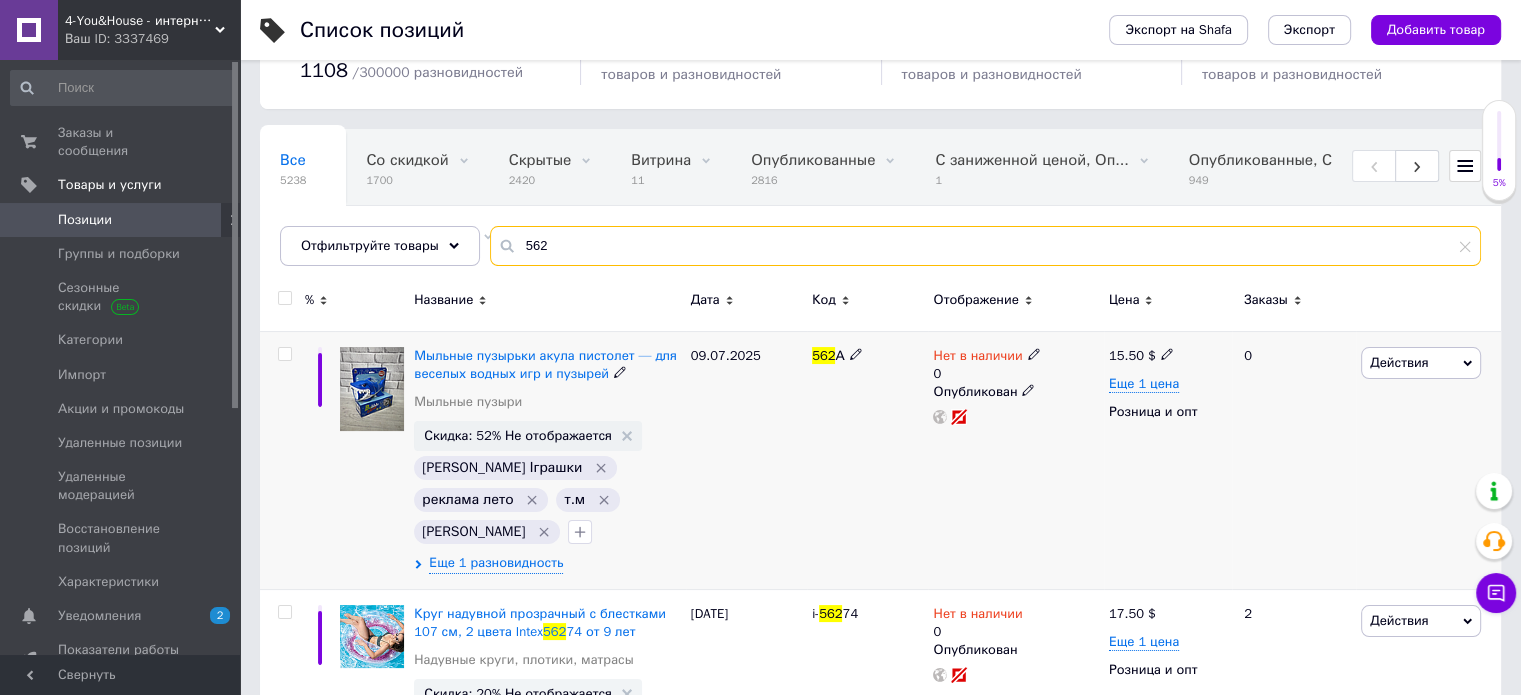 type on "562" 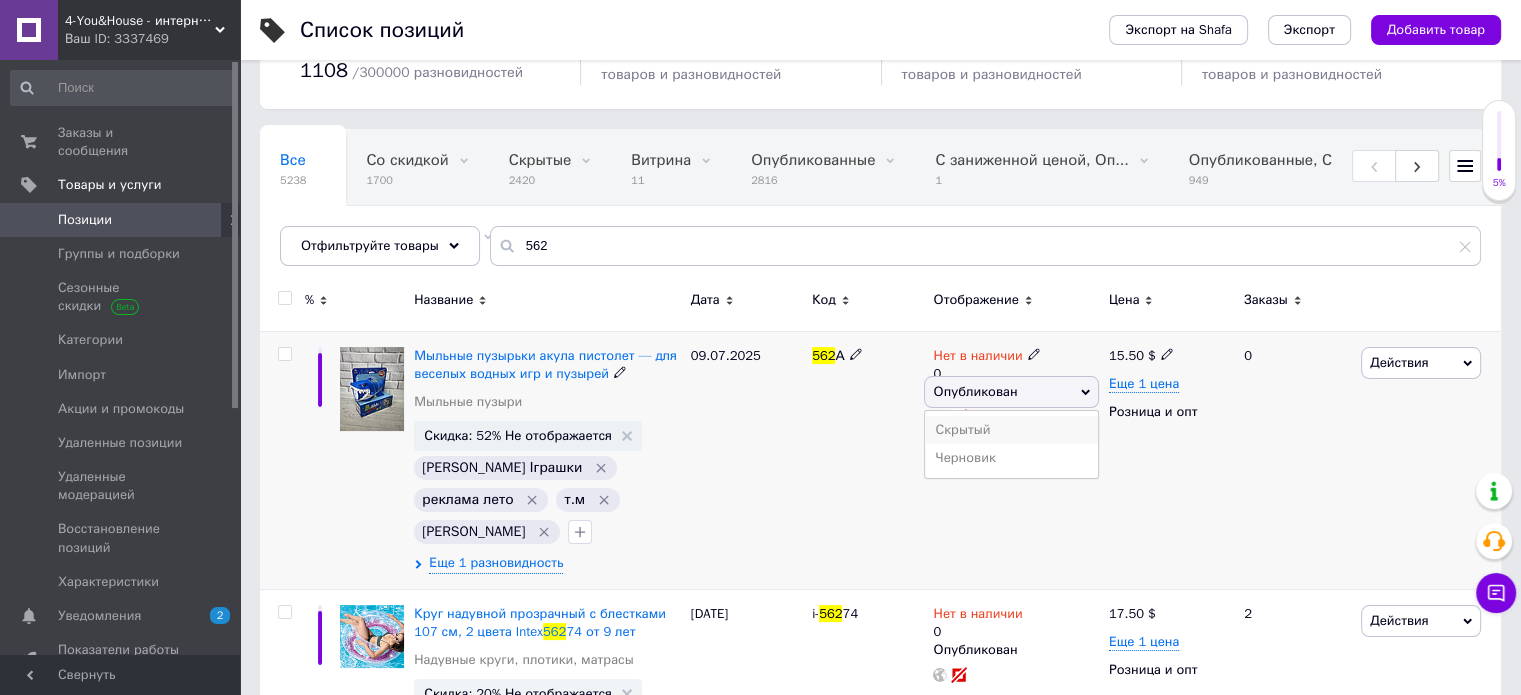 click on "Скрытый" at bounding box center [1011, 430] 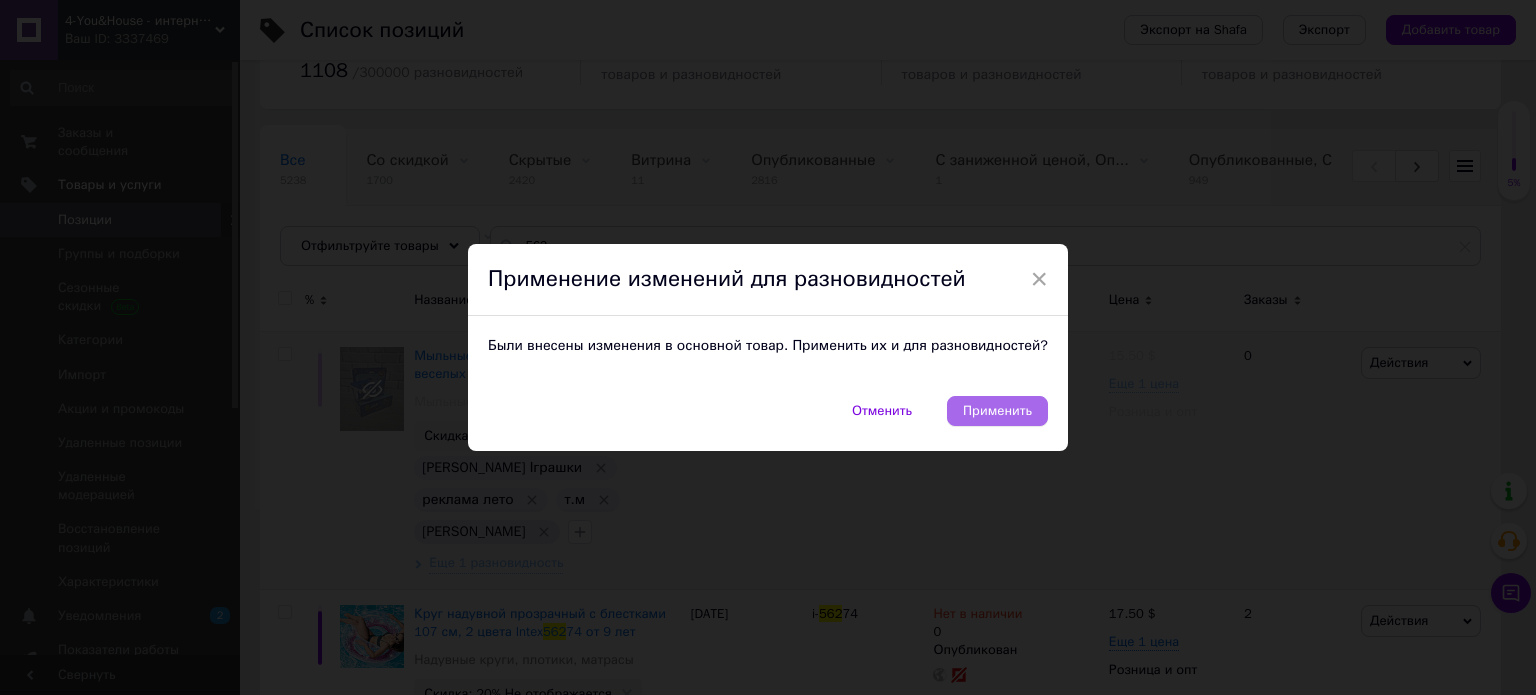 click on "Применить" at bounding box center [997, 411] 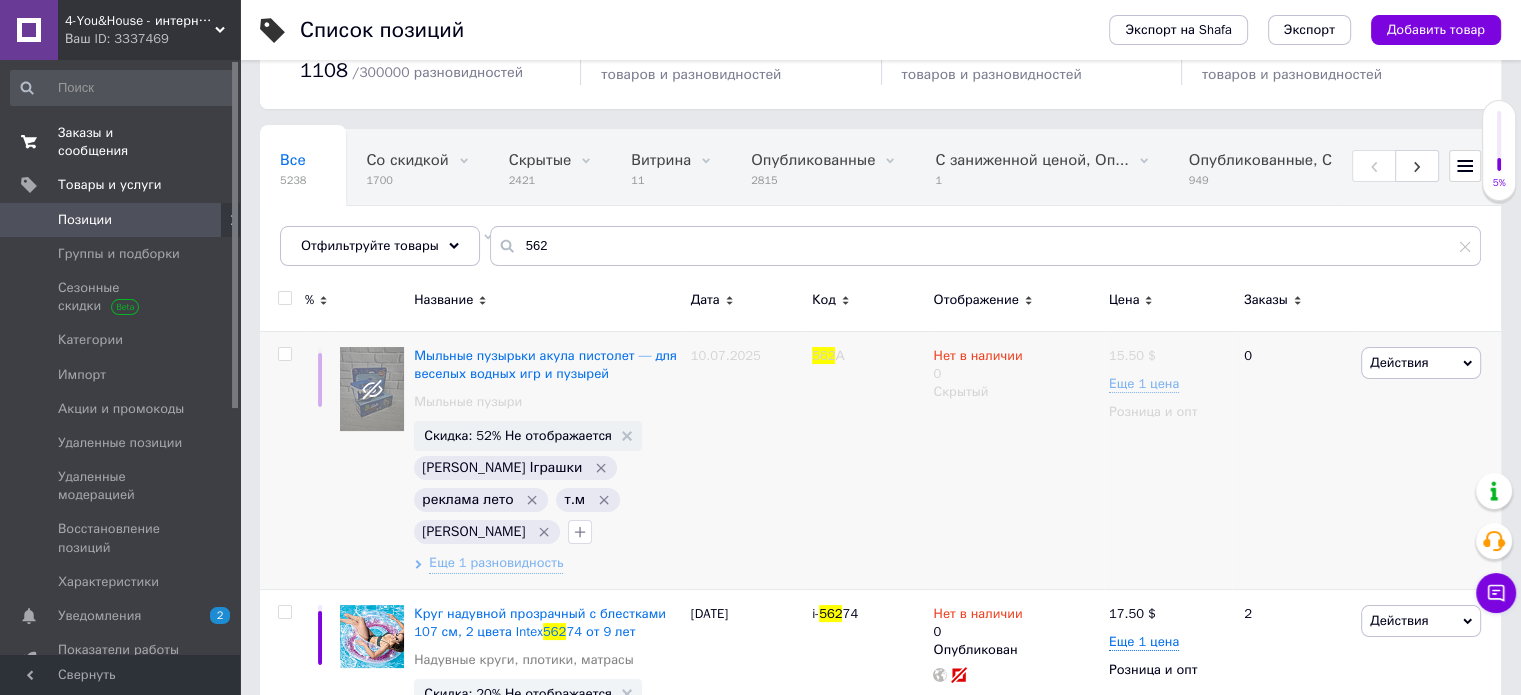 click on "Заказы и сообщения" at bounding box center (121, 142) 